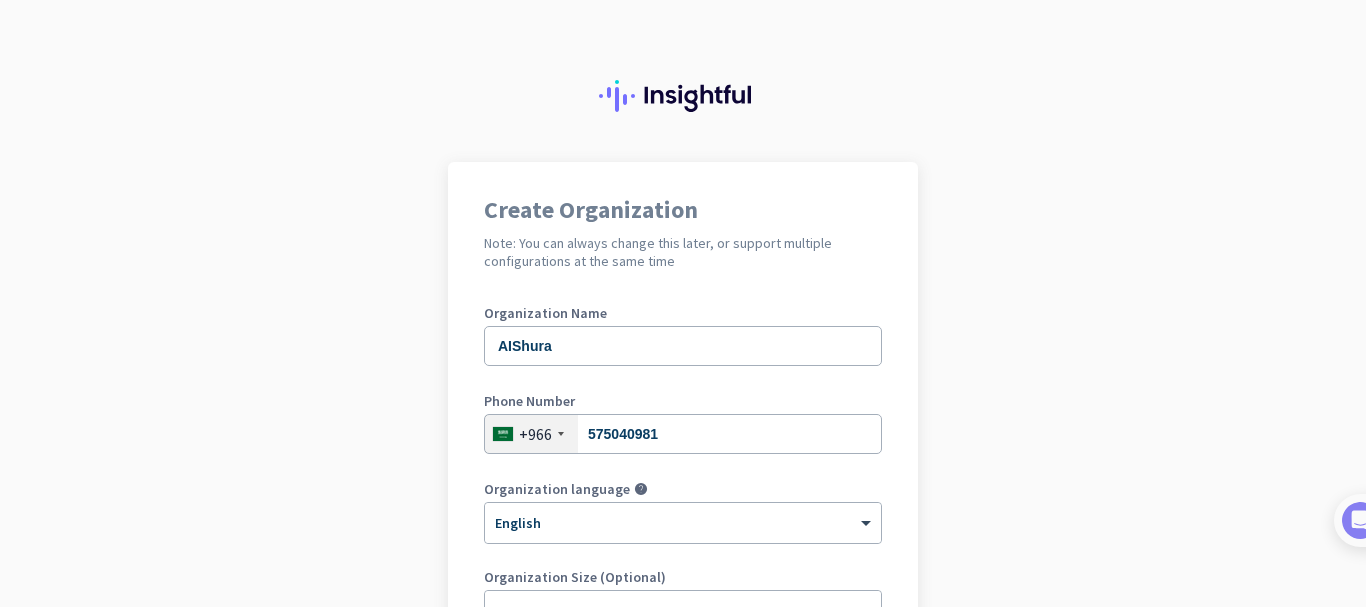 scroll, scrollTop: 0, scrollLeft: 0, axis: both 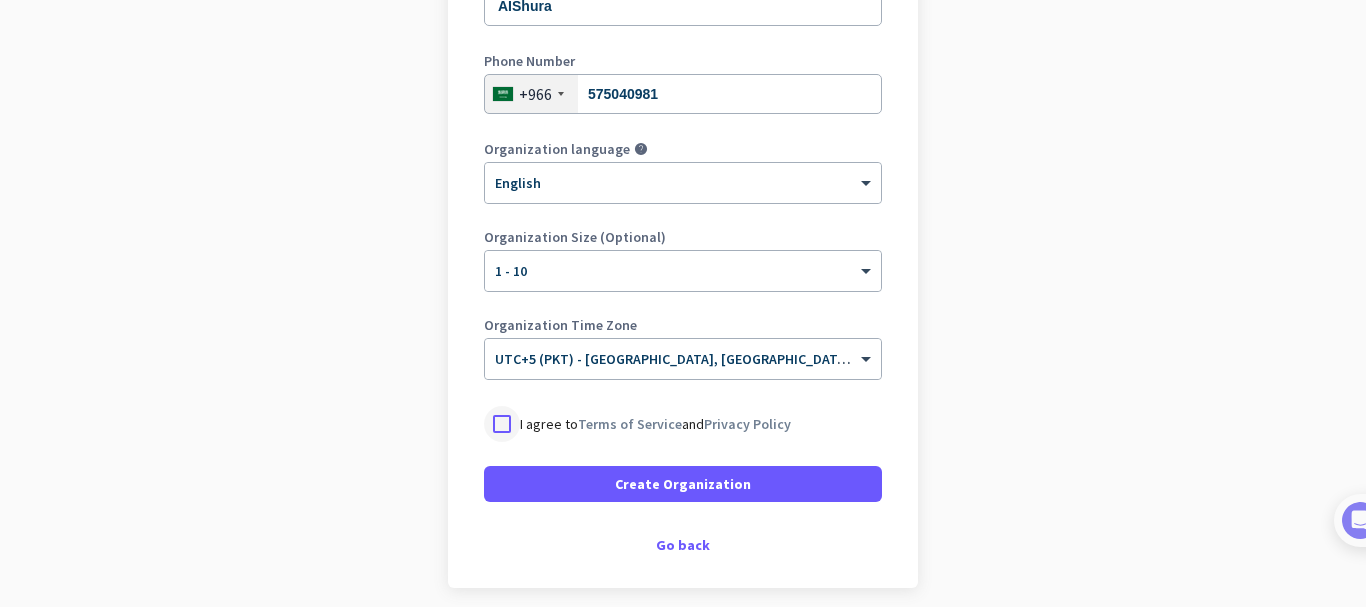 click at bounding box center [502, 424] 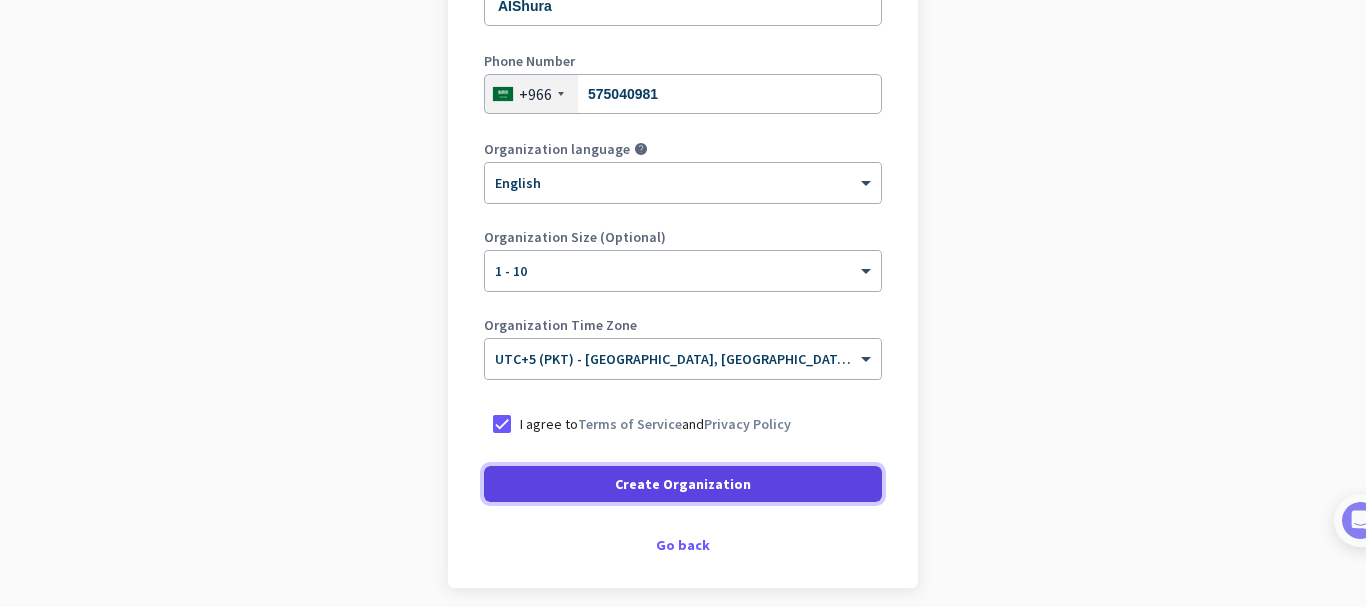 click 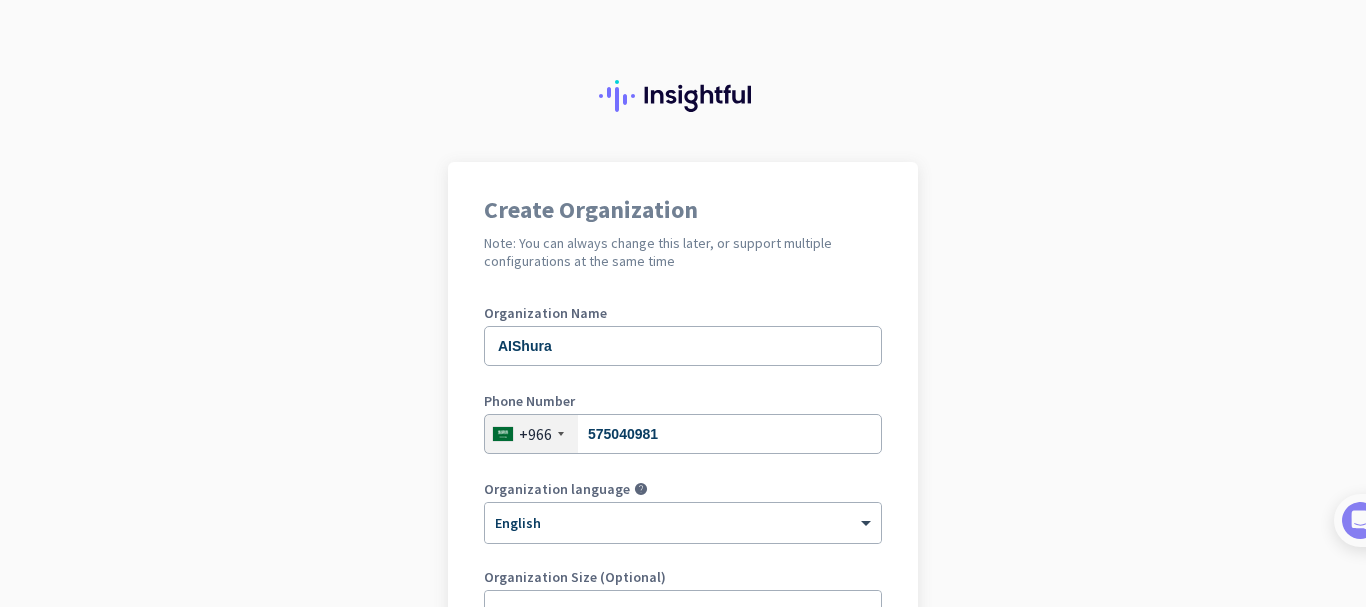 scroll, scrollTop: 361, scrollLeft: 0, axis: vertical 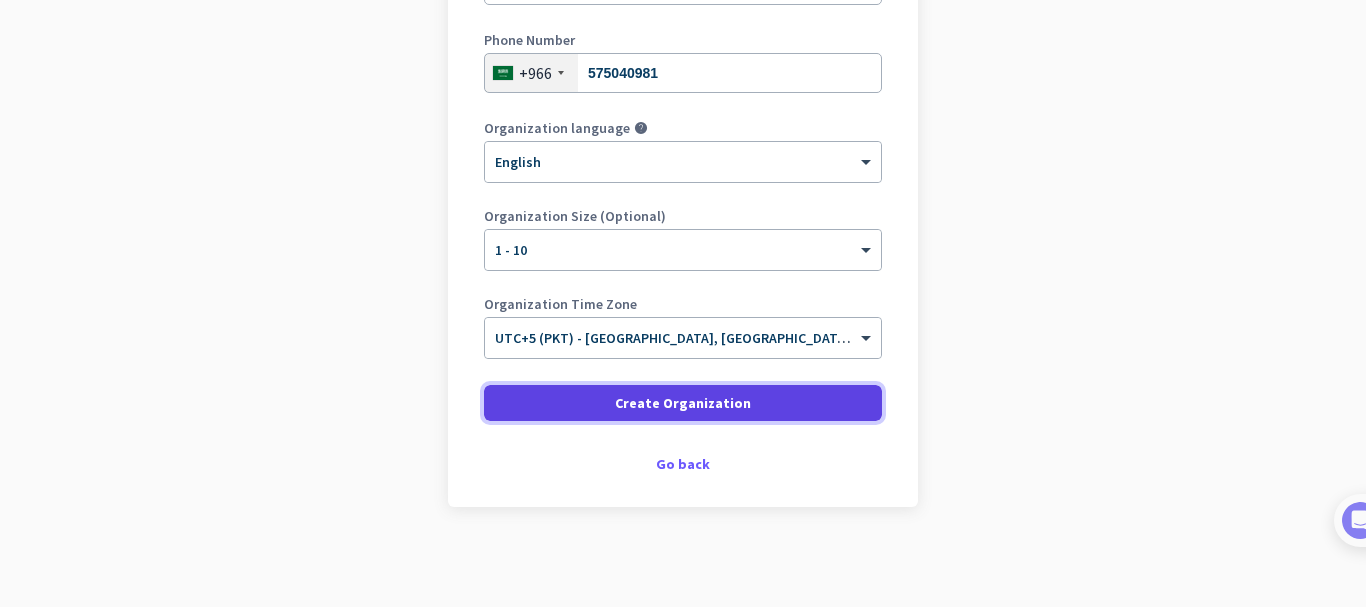 click 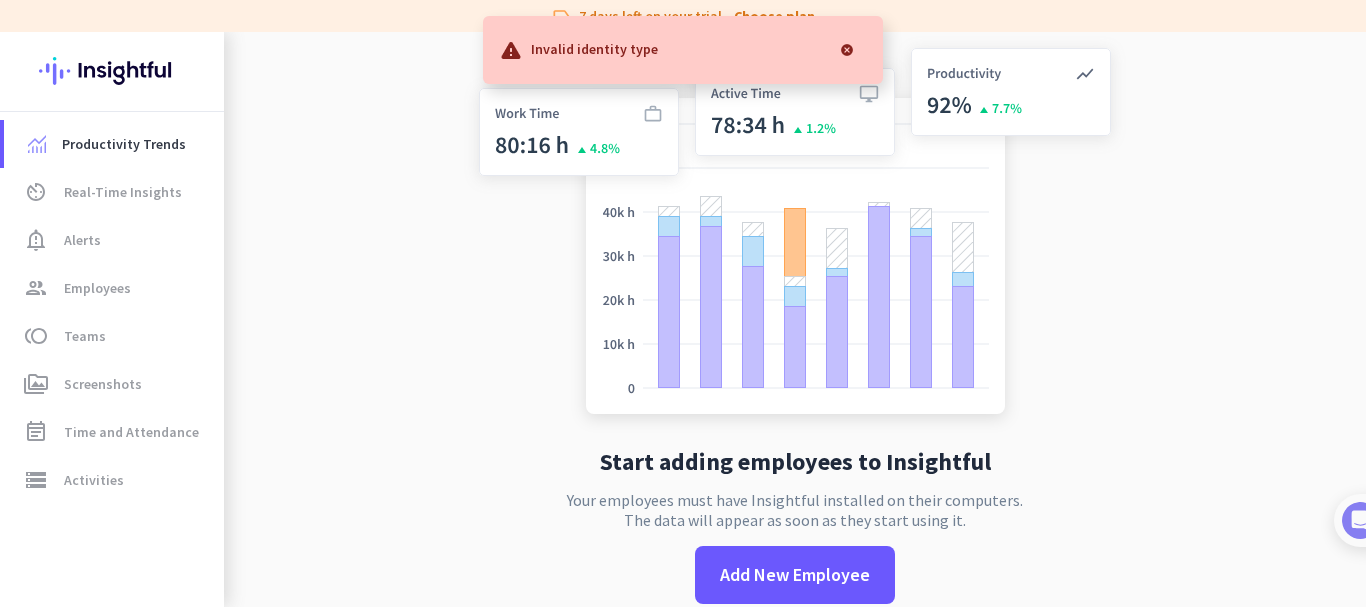 click on "Start adding employees to Insightful  Your employees must have Insightful installed on their computers.  The data will appear as soon as they start using it.   Add New Employee" 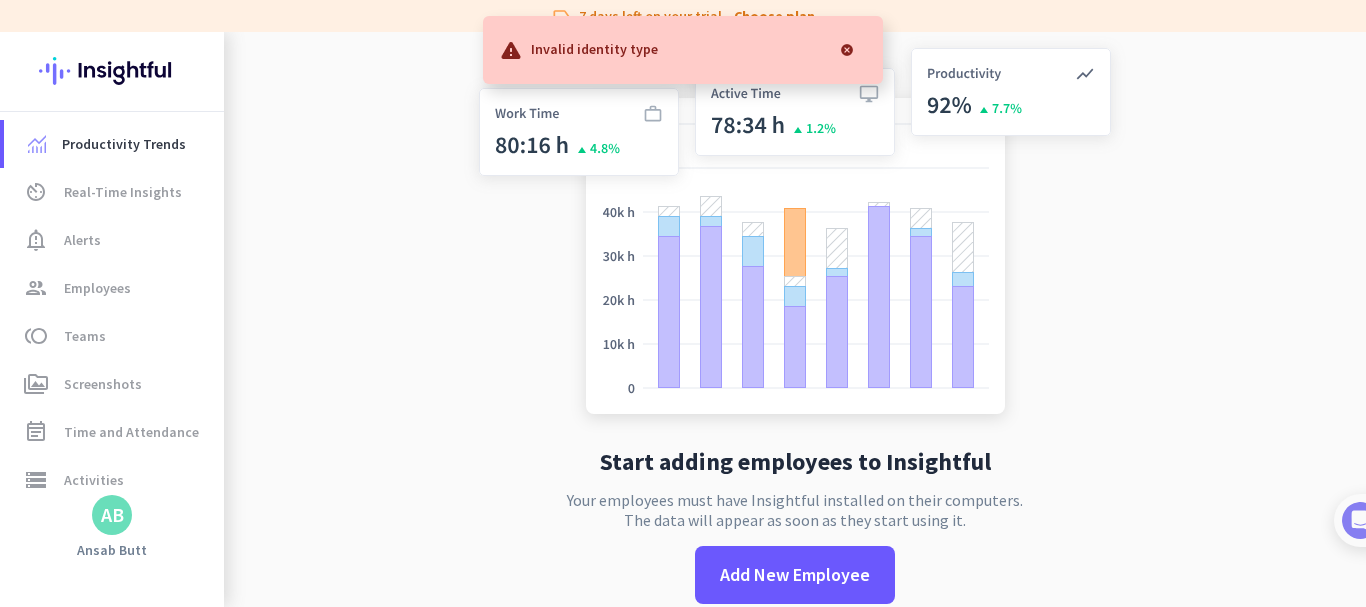 click at bounding box center [847, 50] 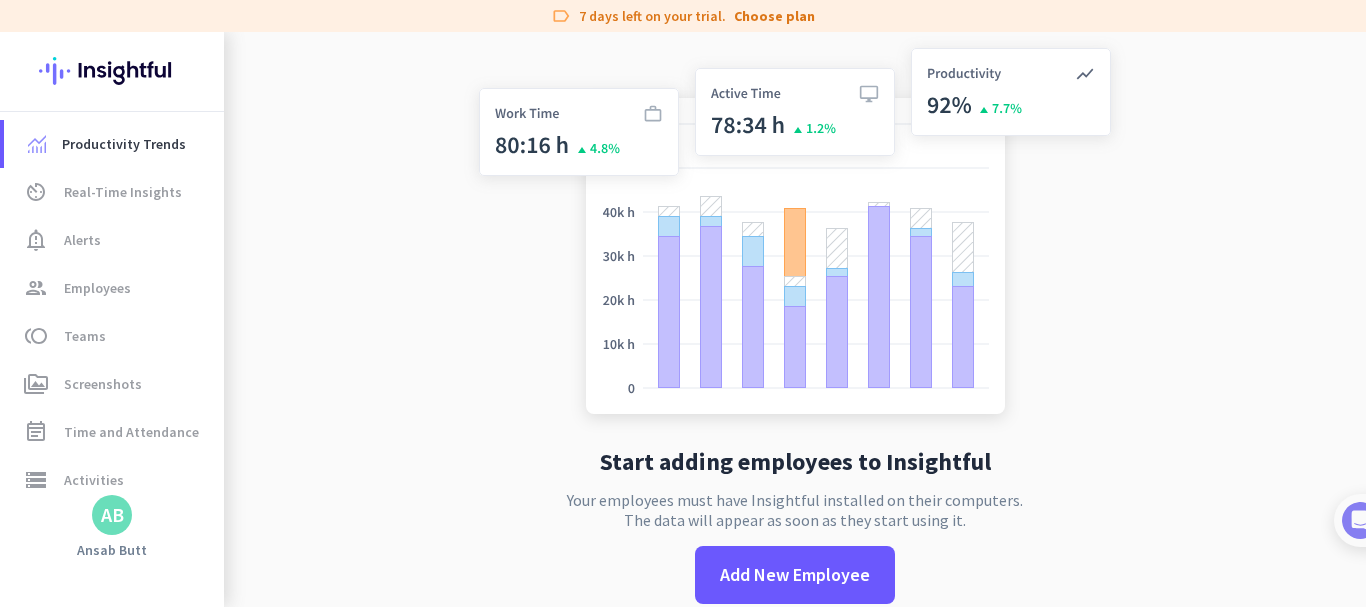 scroll, scrollTop: 32, scrollLeft: 0, axis: vertical 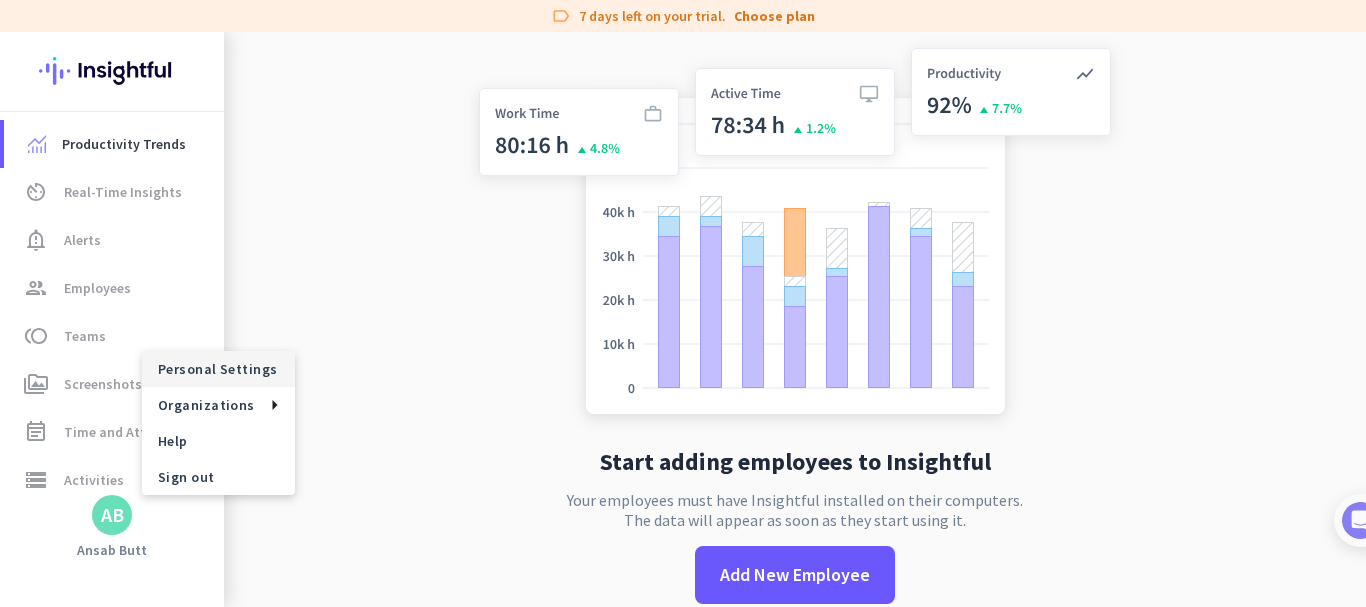 click on "Personal Settings" at bounding box center (218, 369) 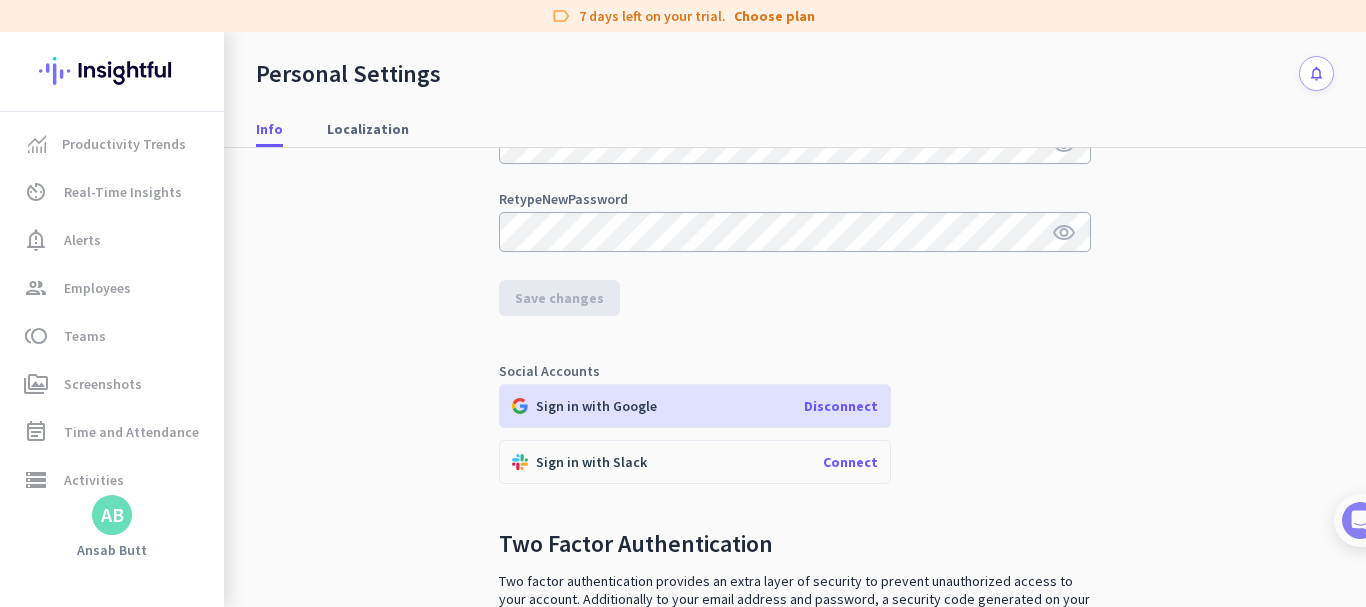 scroll, scrollTop: 483, scrollLeft: 0, axis: vertical 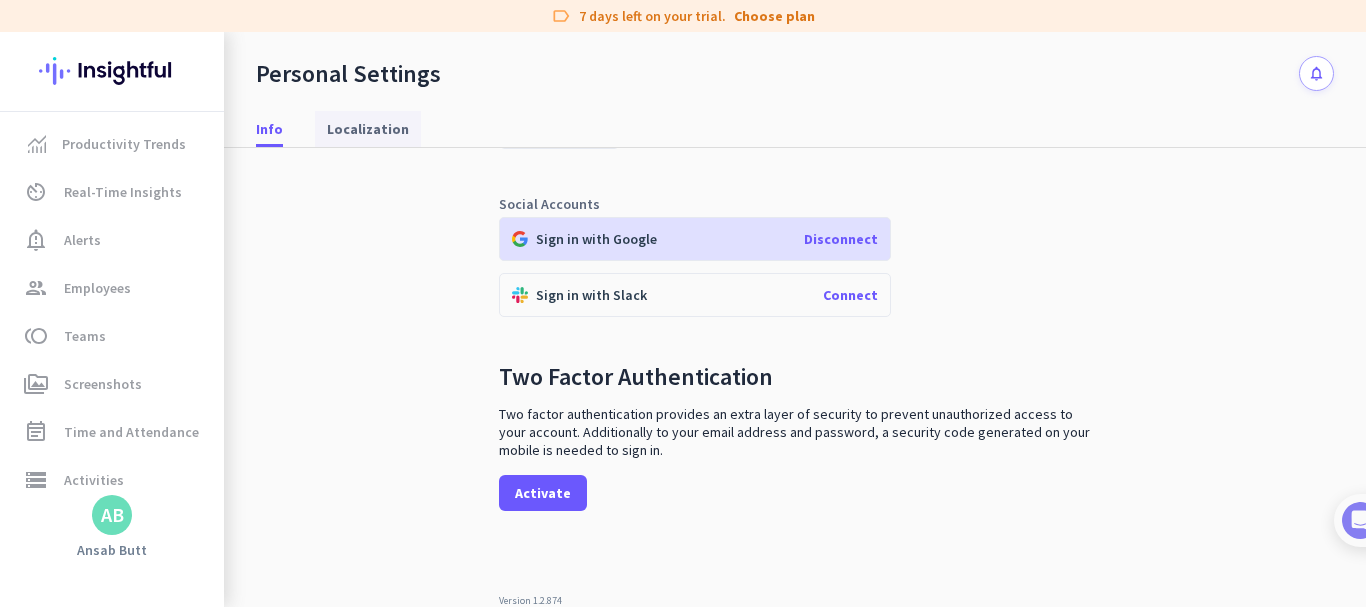 click on "Localization" at bounding box center [368, 129] 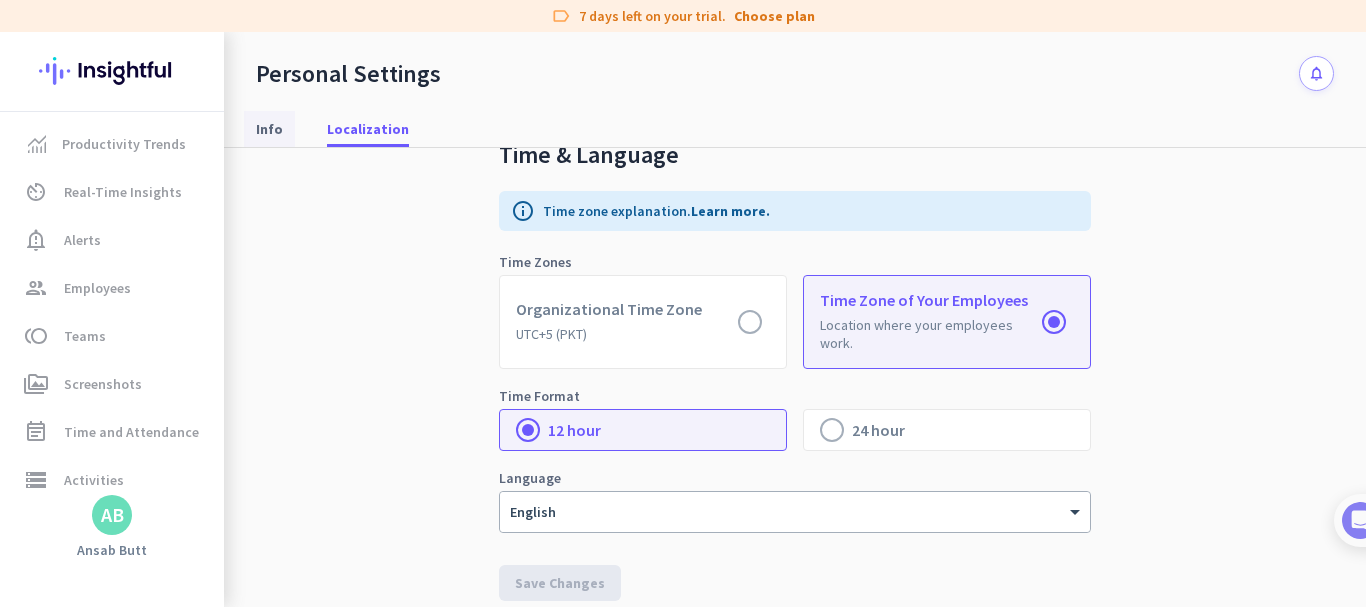 click on "Info" at bounding box center [269, 129] 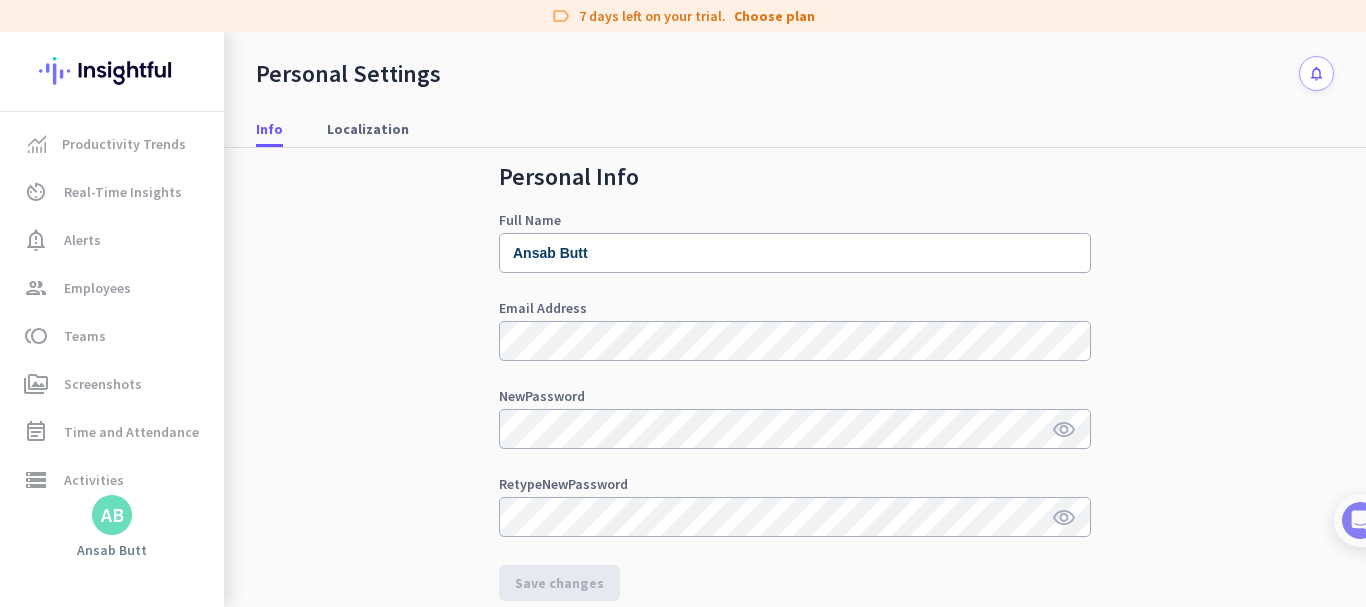 scroll, scrollTop: 0, scrollLeft: 0, axis: both 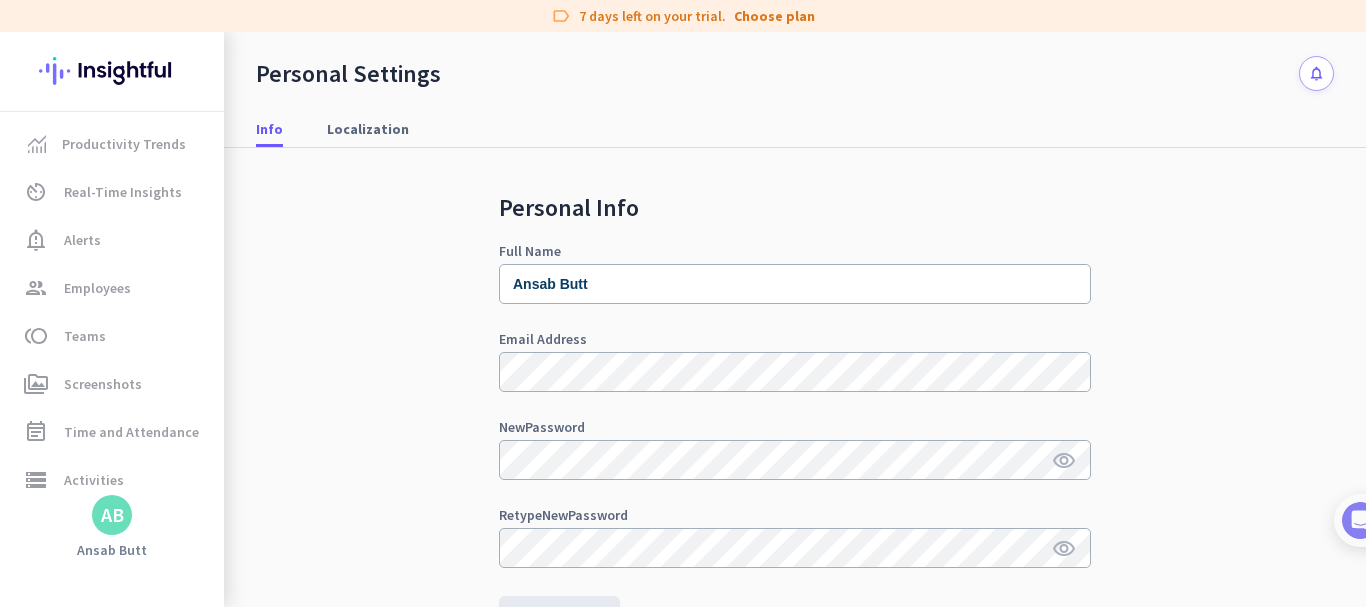 click on "notifications" at bounding box center (1316, 73) 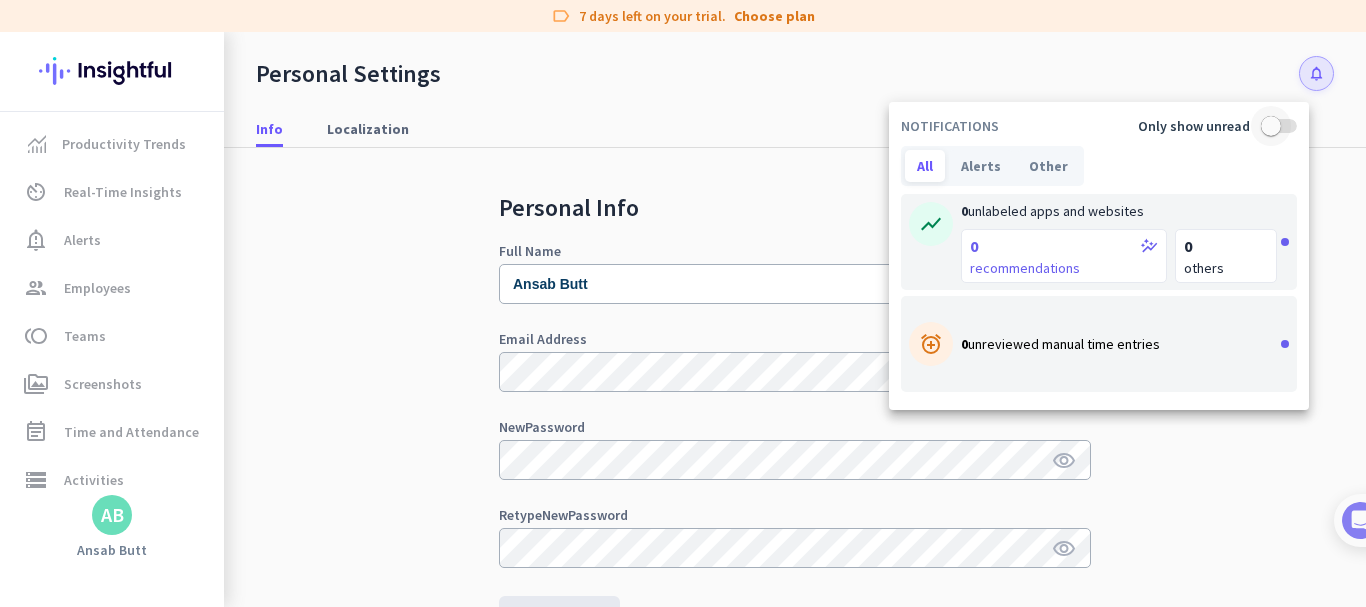 click at bounding box center [1271, 126] 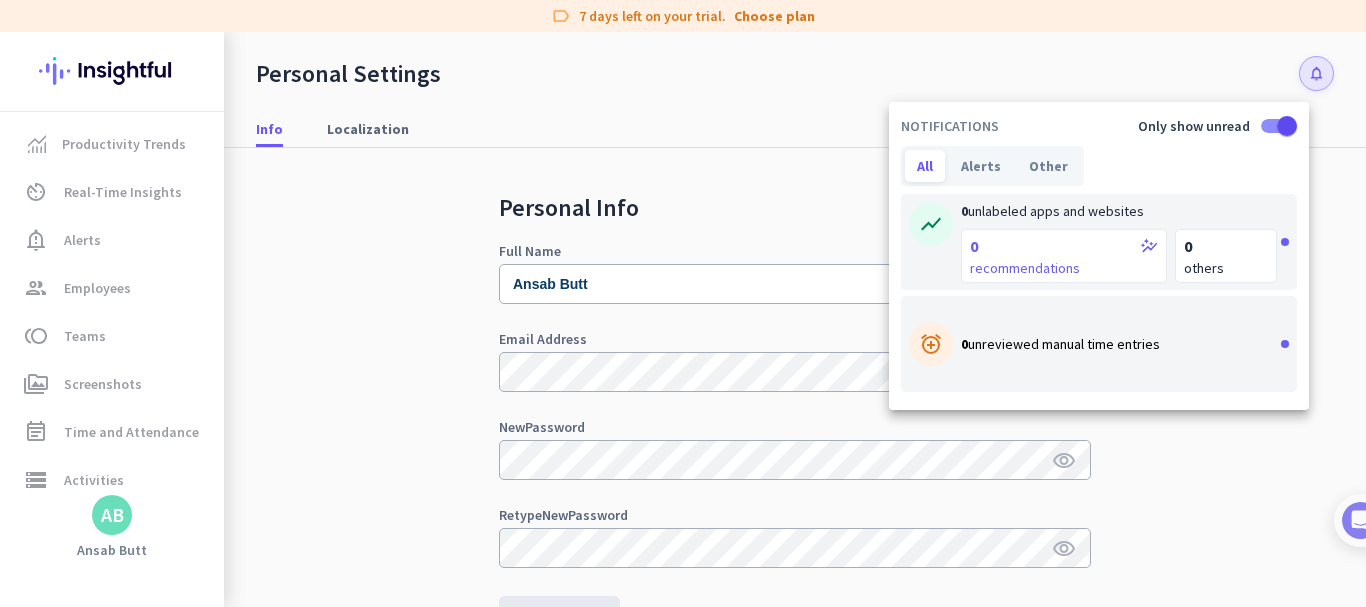 click on "Only show unread" at bounding box center (1211, 126) 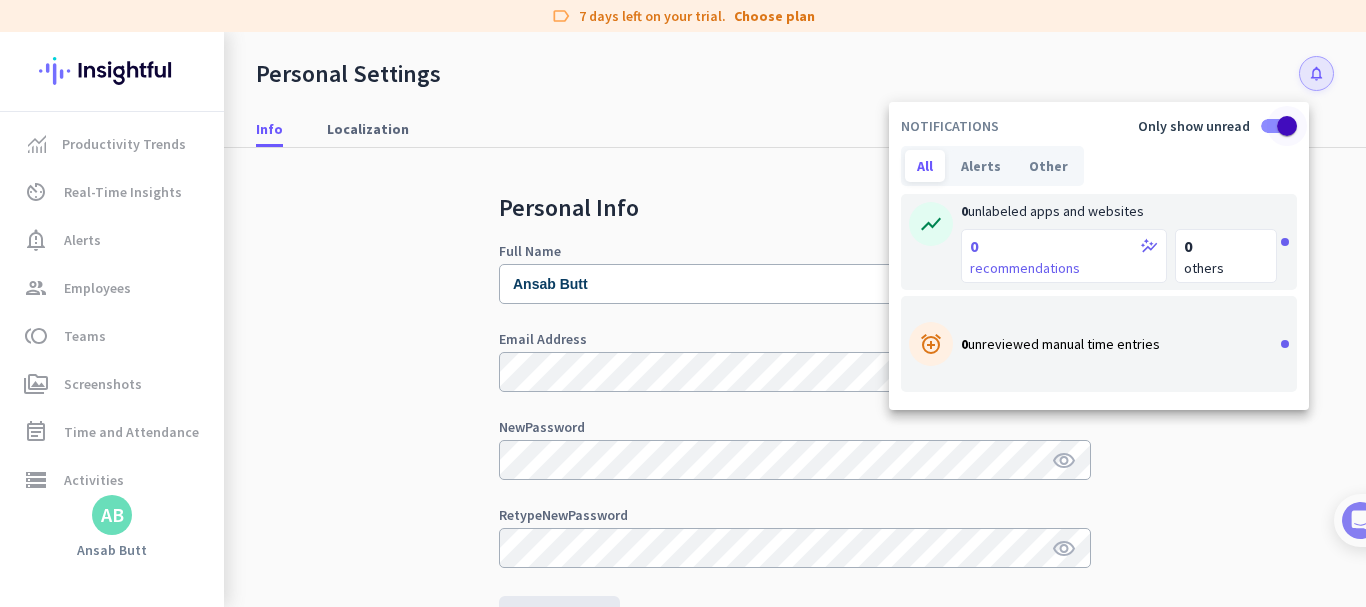 click at bounding box center [1287, 126] 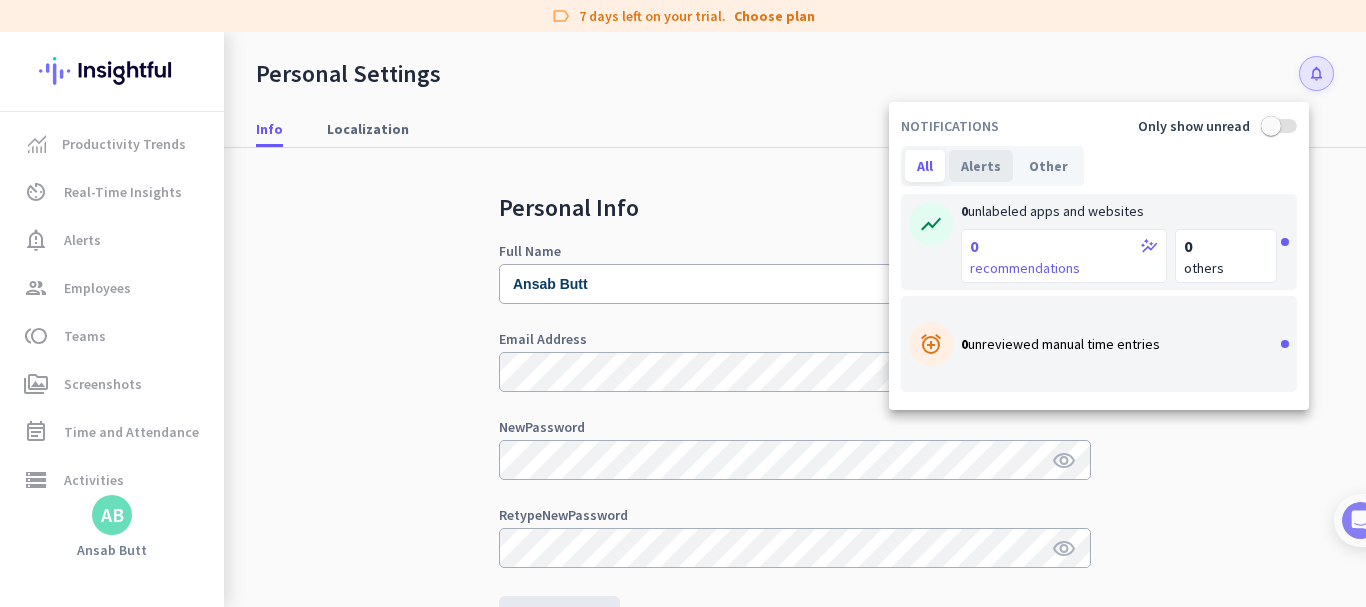 click on "Alerts" at bounding box center (981, 166) 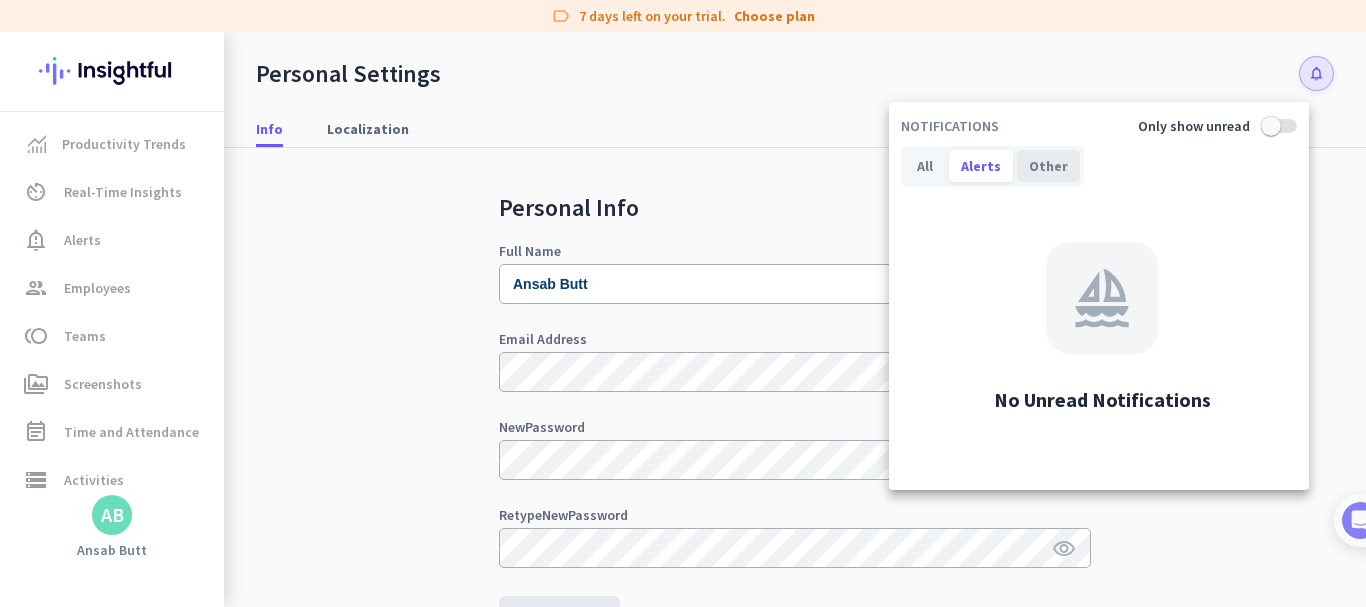 click on "Other" at bounding box center (1048, 166) 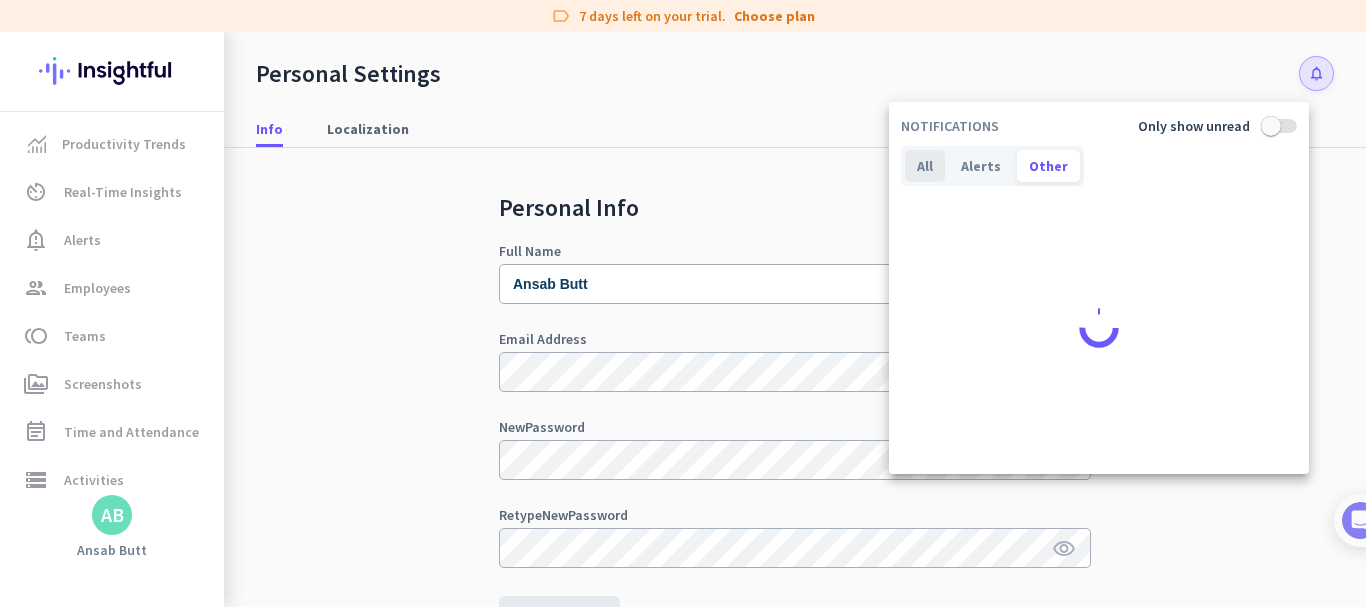 click on "All" at bounding box center (925, 166) 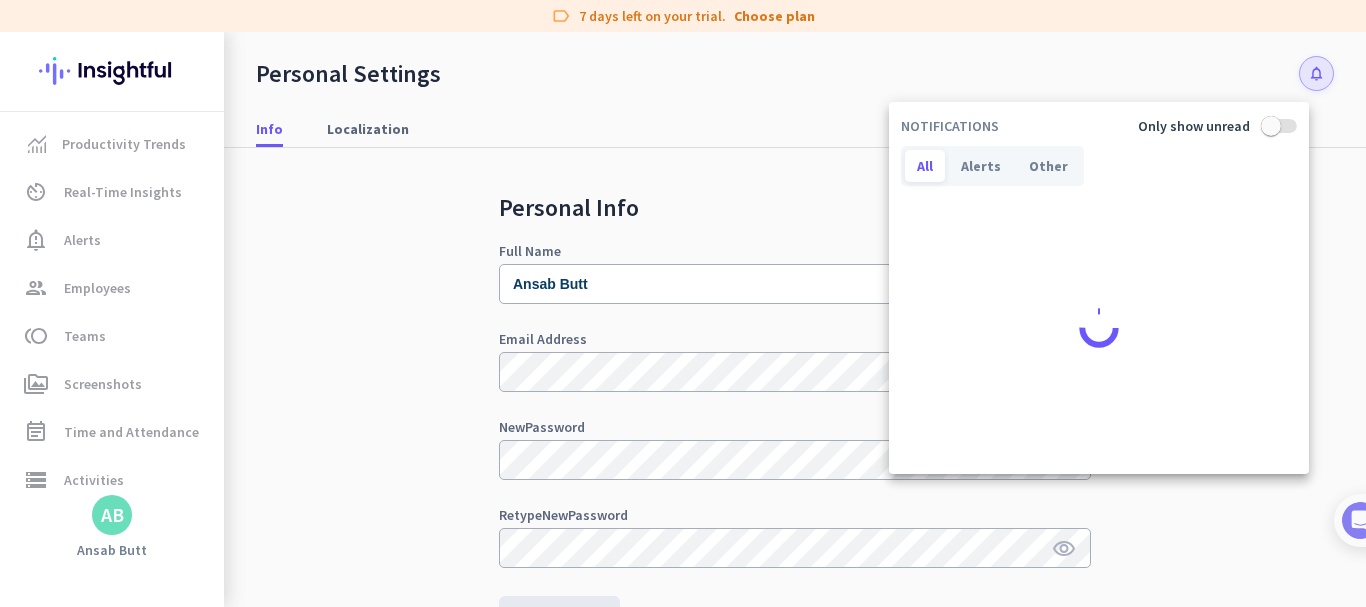 click at bounding box center (683, 303) 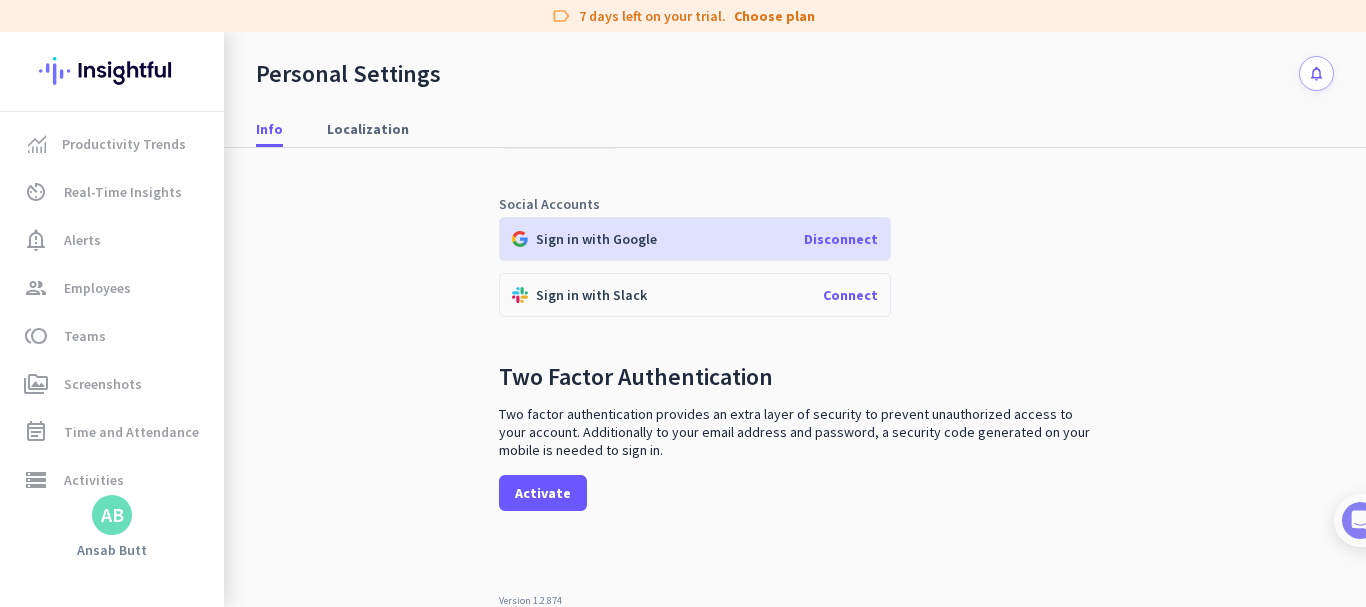 scroll, scrollTop: 0, scrollLeft: 0, axis: both 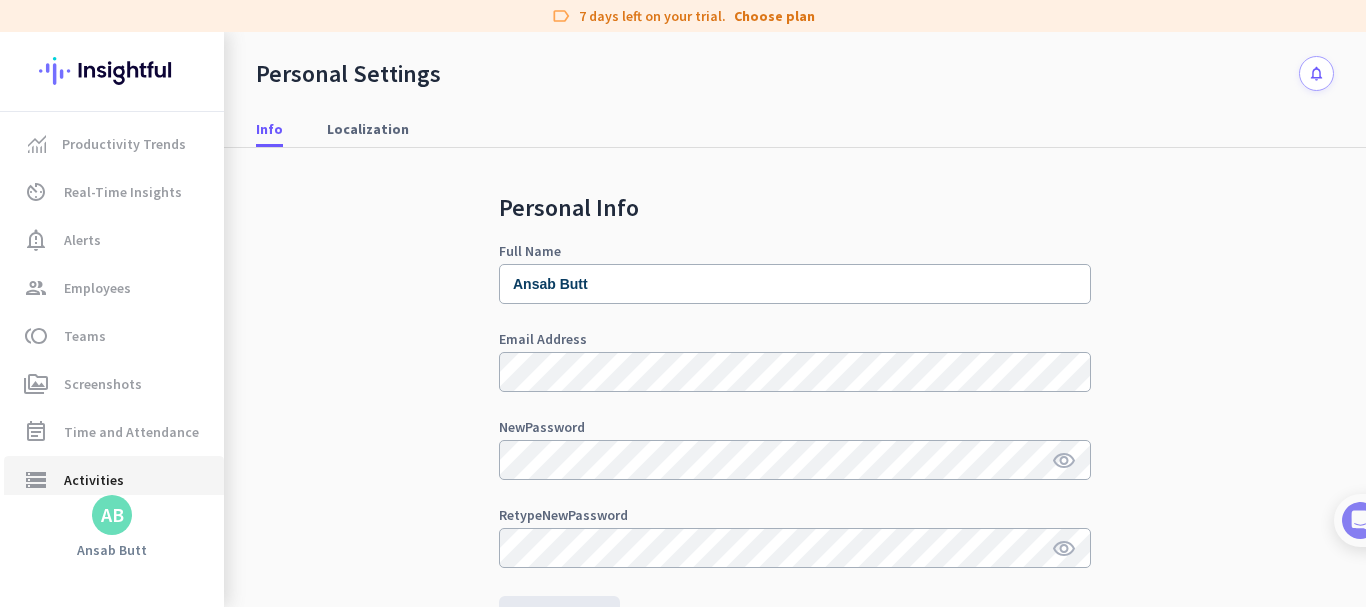 click on "storage  Activities" 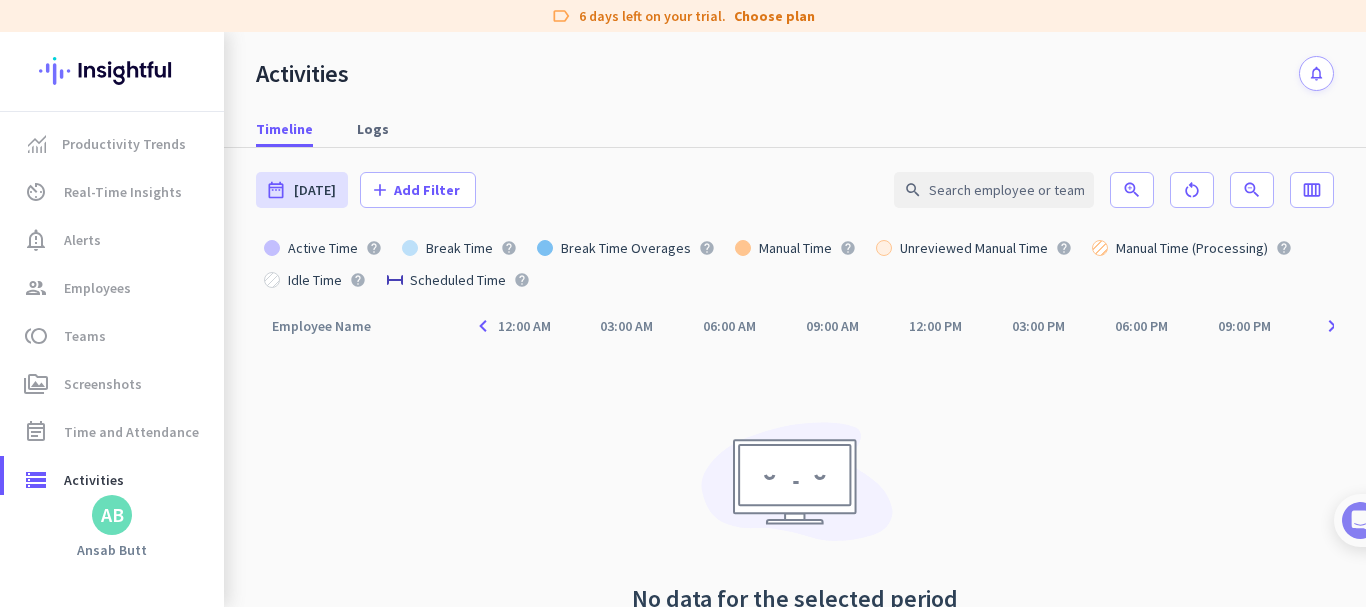 drag, startPoint x: 8, startPoint y: 0, endPoint x: 790, endPoint y: 99, distance: 788.2417 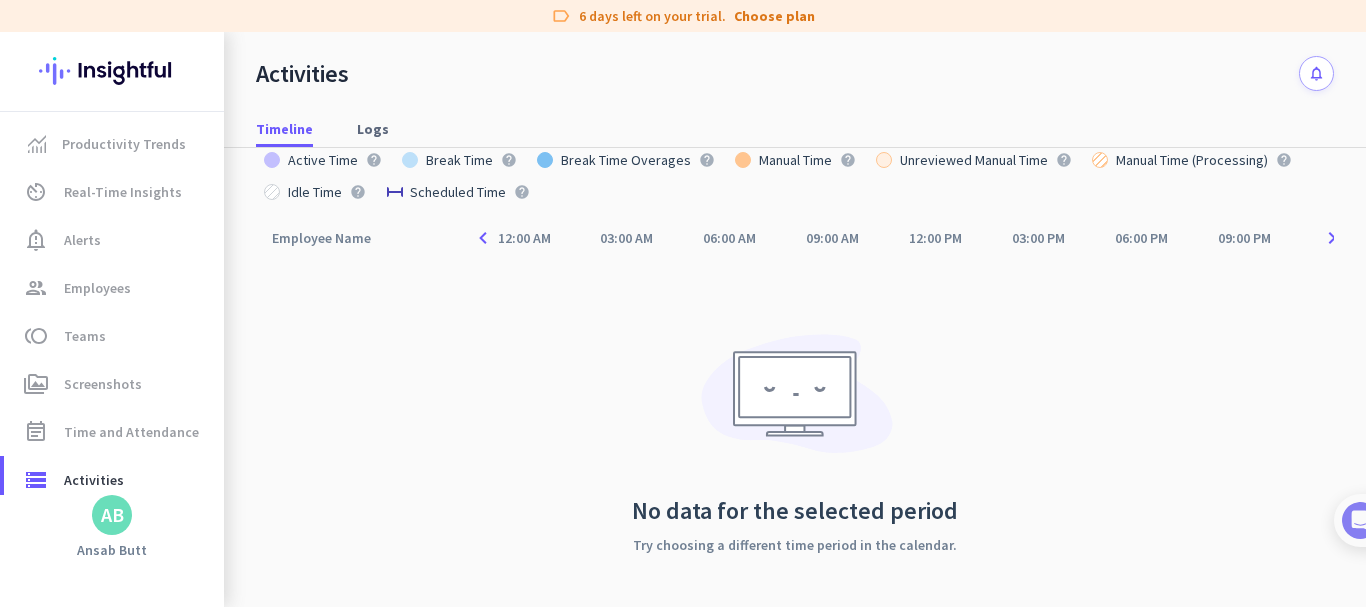 scroll, scrollTop: 0, scrollLeft: 0, axis: both 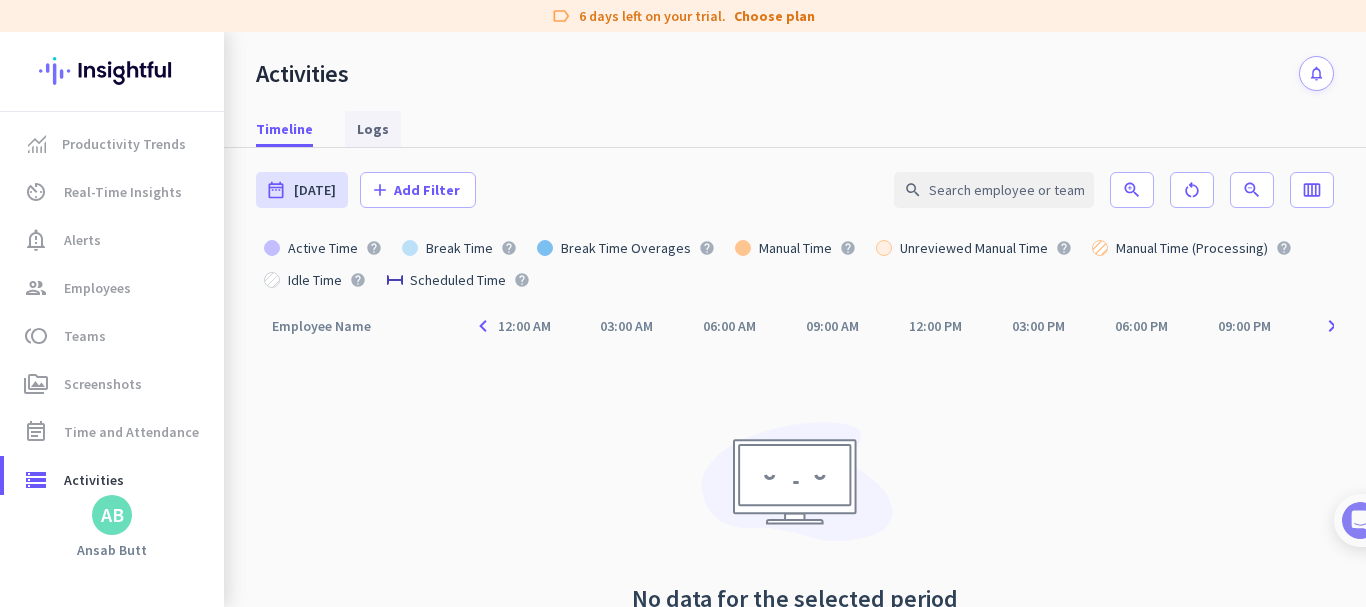 click on "Logs" at bounding box center (373, 129) 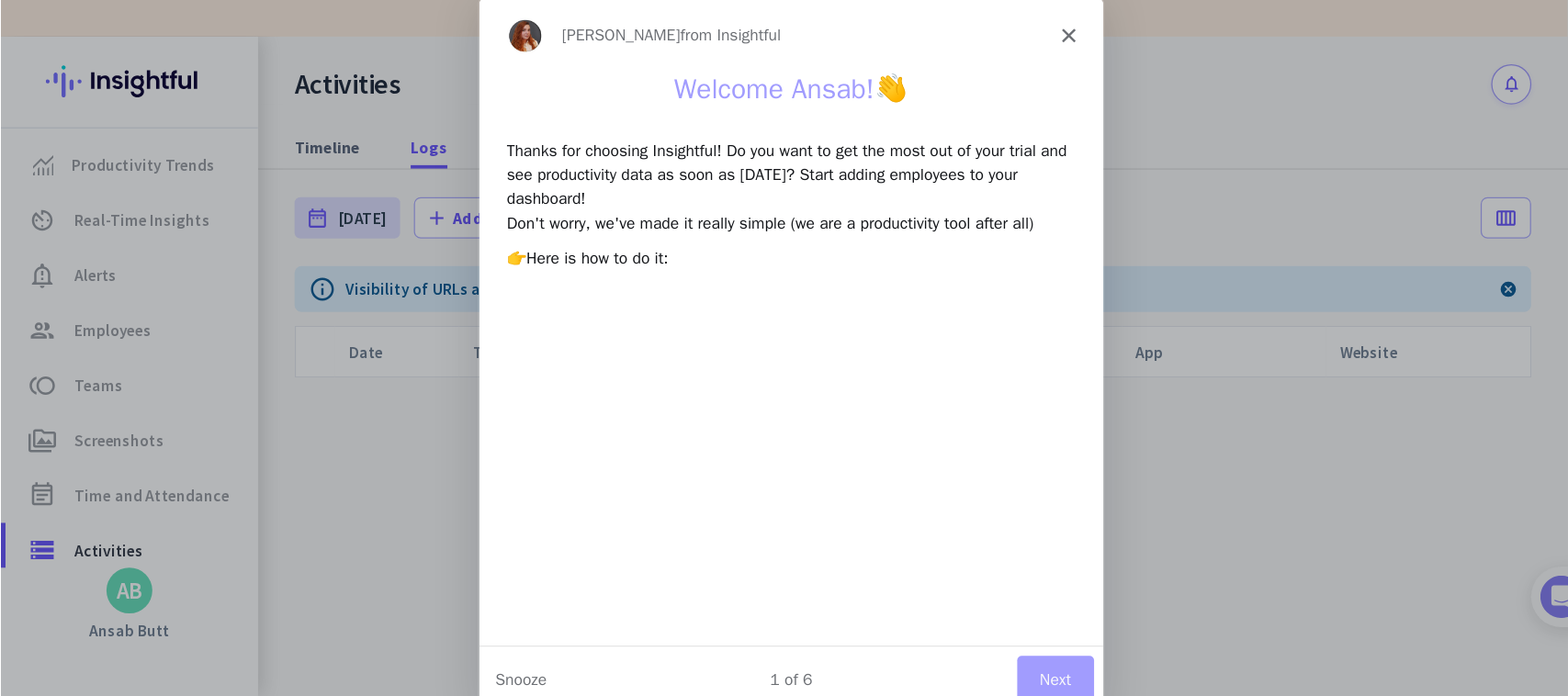 scroll, scrollTop: 0, scrollLeft: 0, axis: both 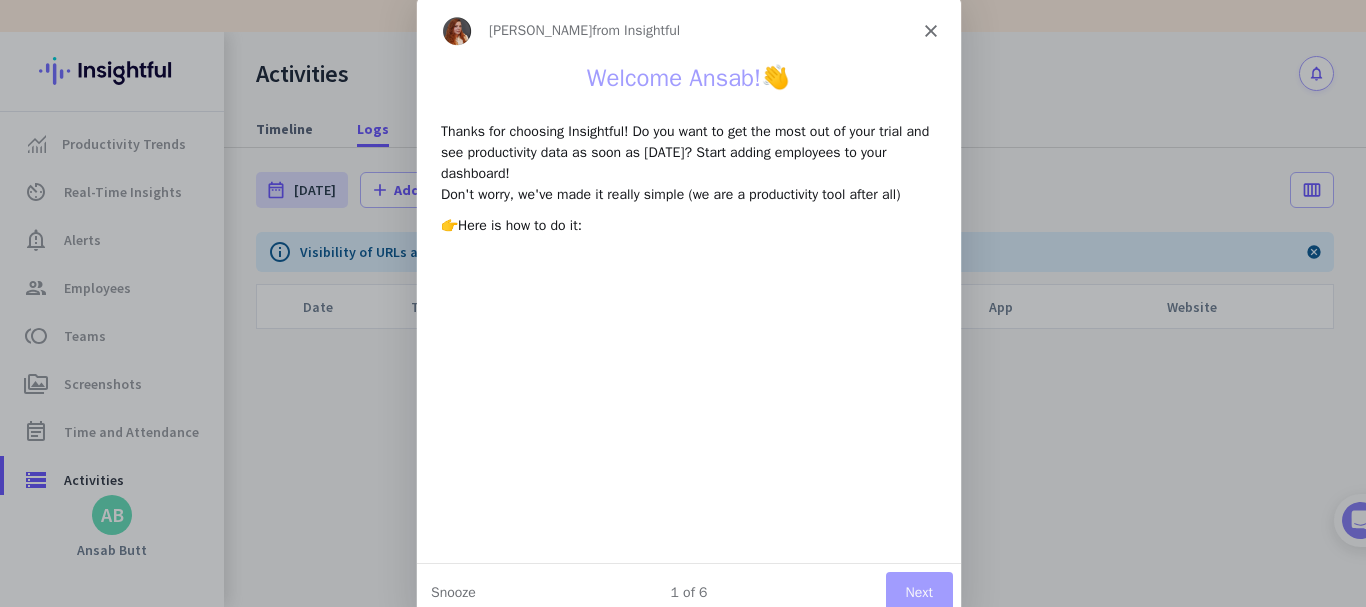 click on "[PERSON_NAME]  from Insightful" at bounding box center [688, 30] 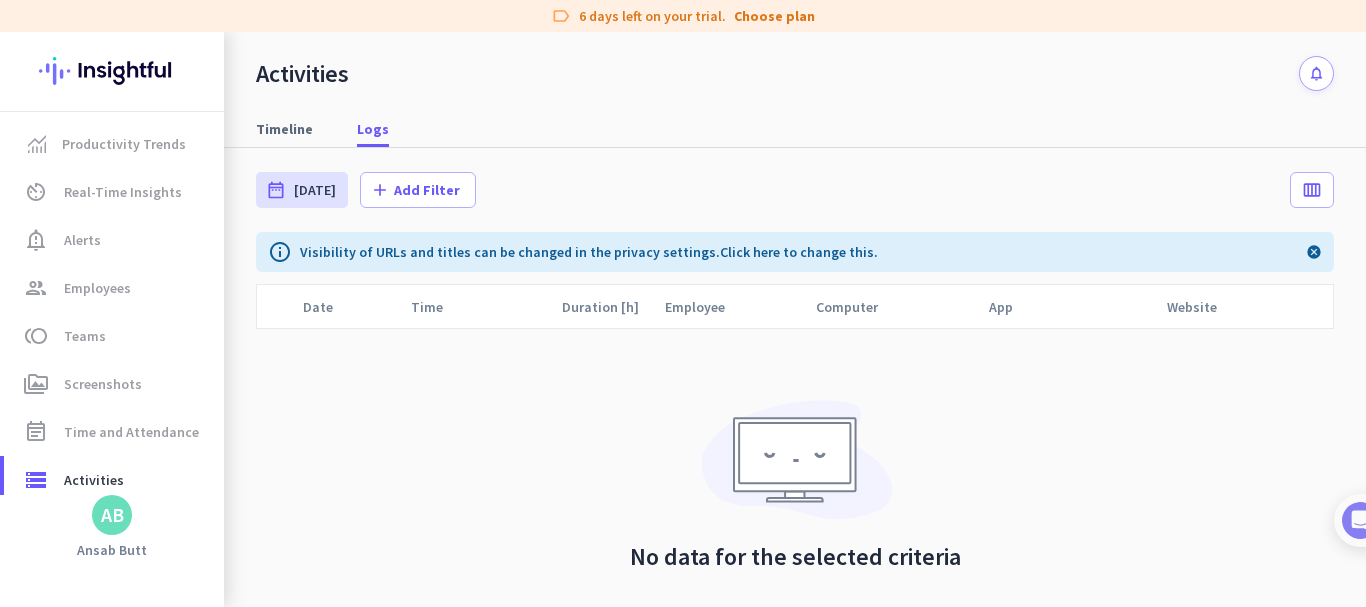 click 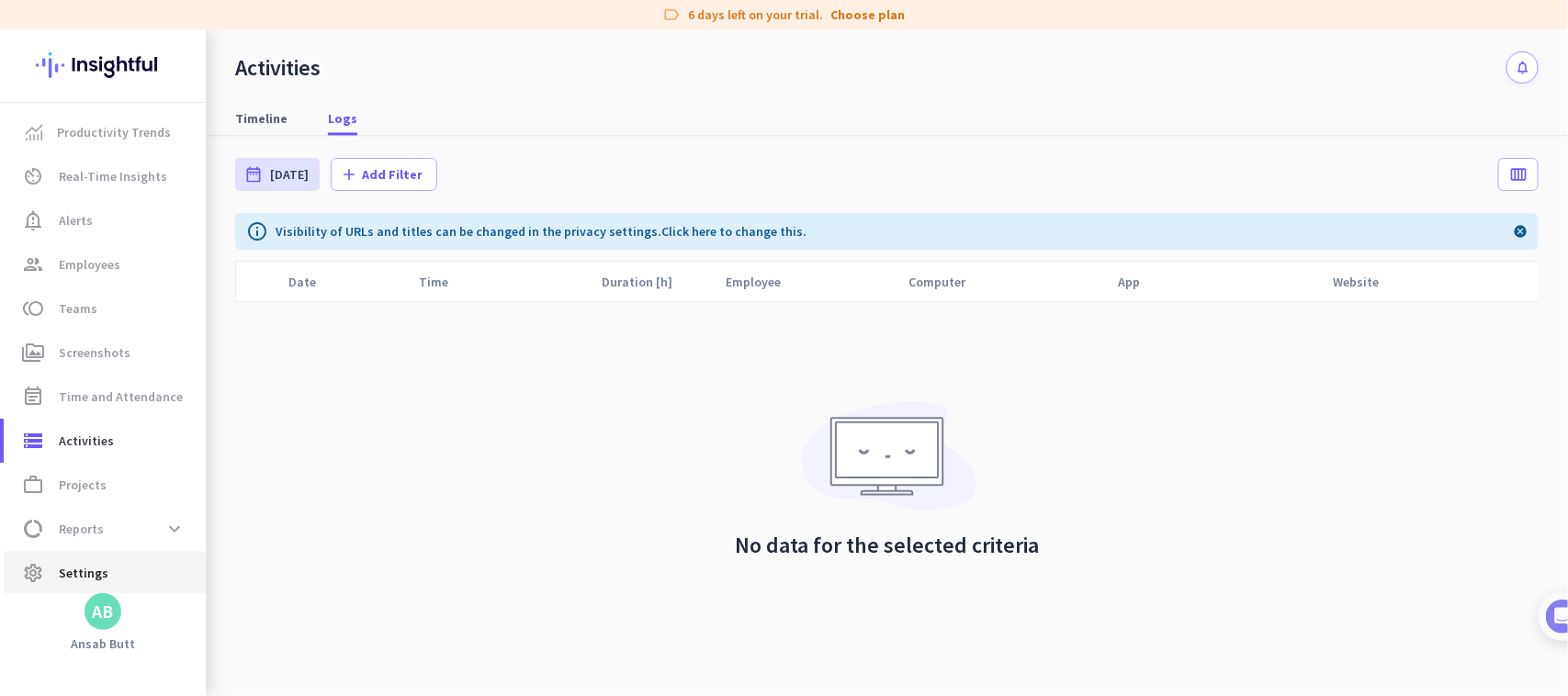 drag, startPoint x: 1243, startPoint y: 2, endPoint x: 67, endPoint y: 575, distance: 1308 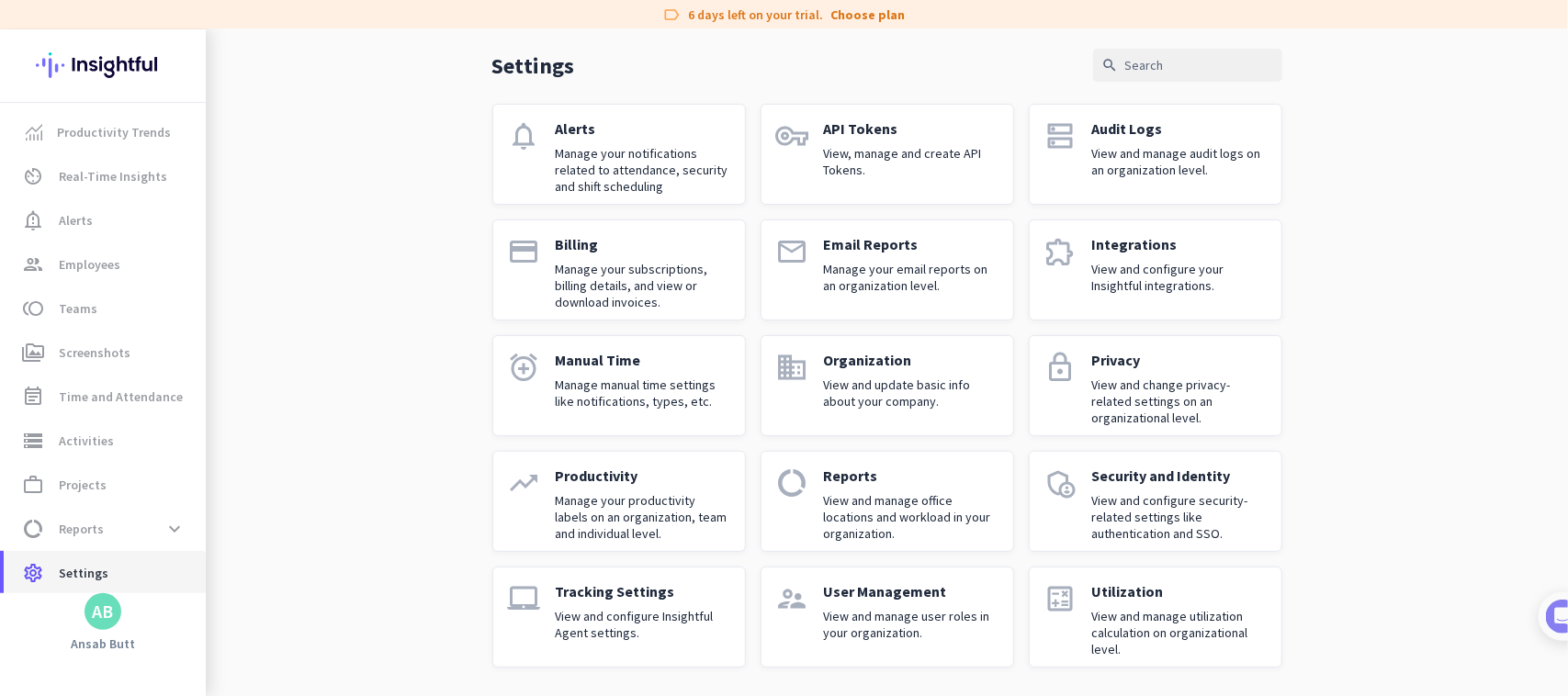 scroll, scrollTop: 0, scrollLeft: 0, axis: both 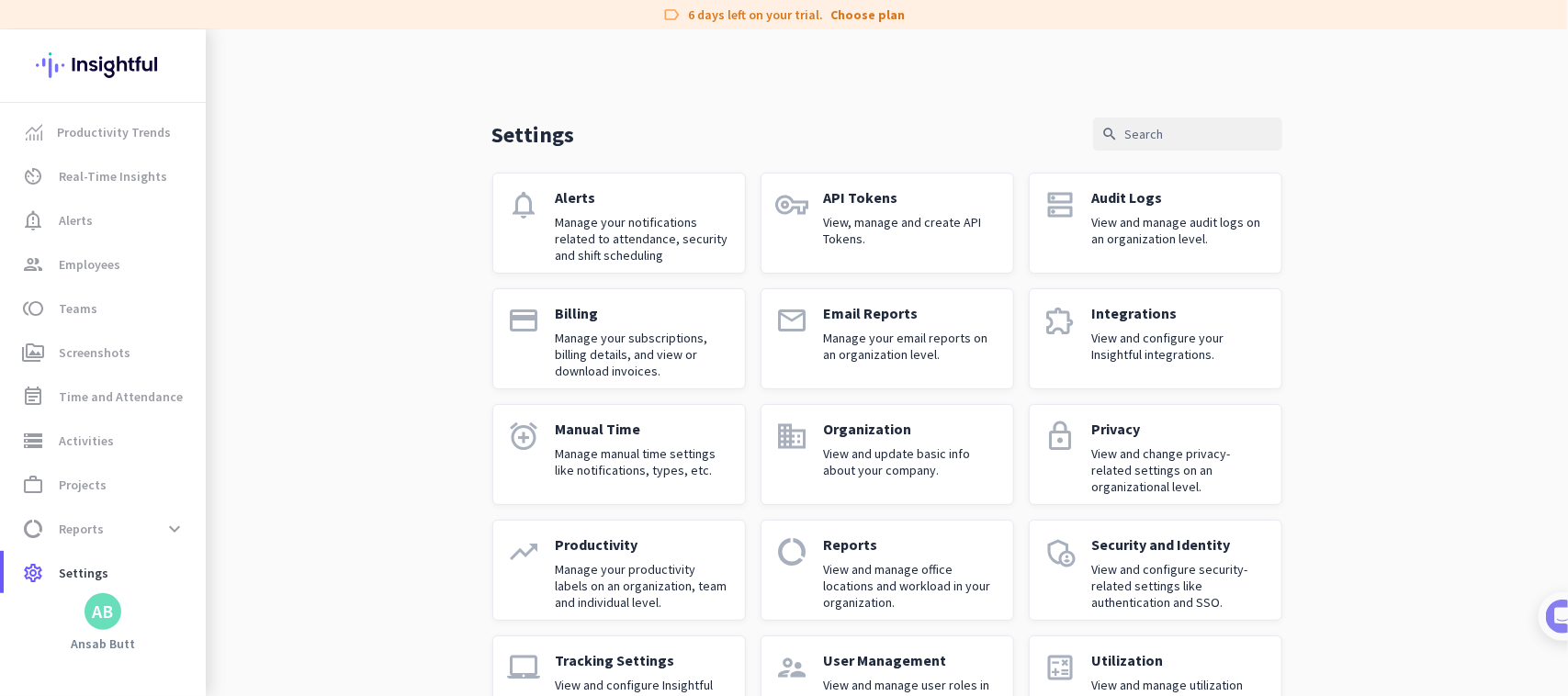 click on "API Tokens View, manage and create API Tokens." 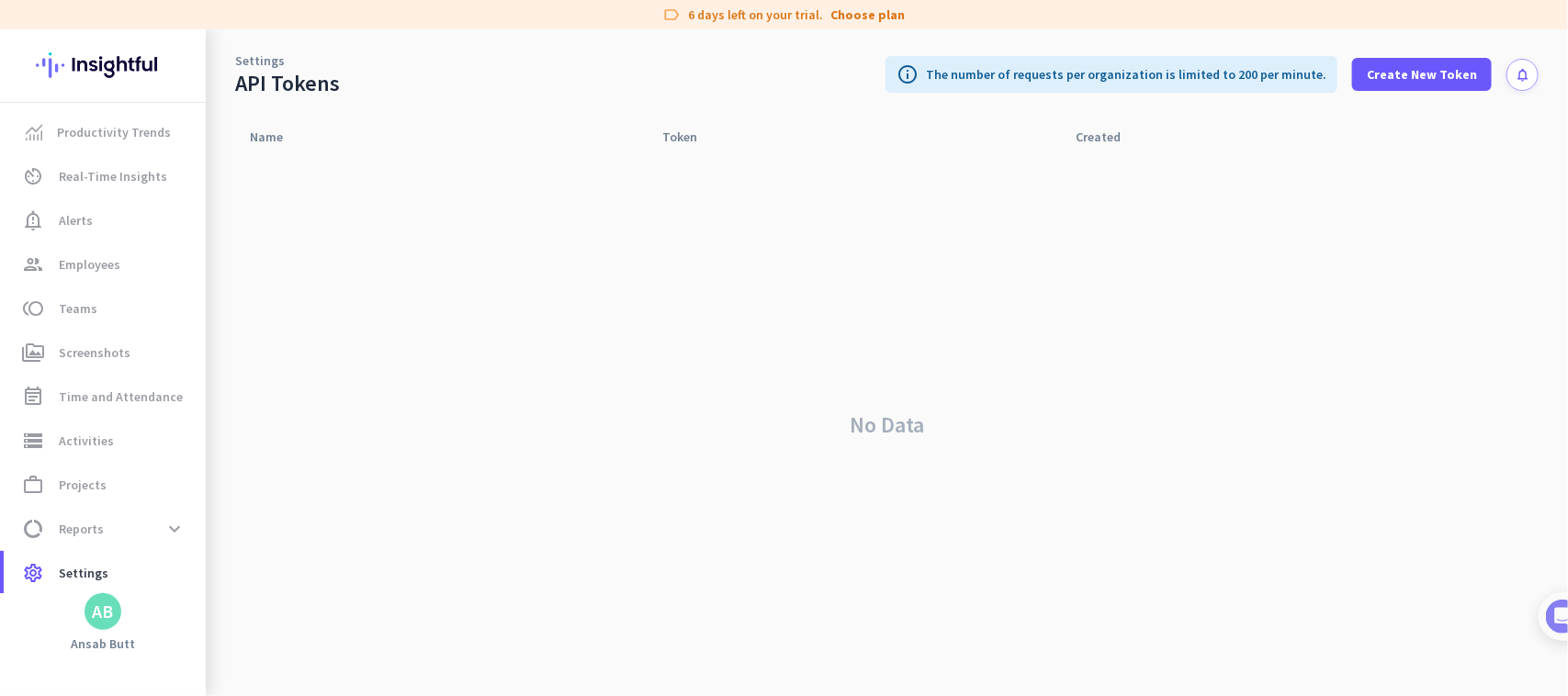 drag, startPoint x: 1224, startPoint y: 320, endPoint x: 1343, endPoint y: 282, distance: 124.91997 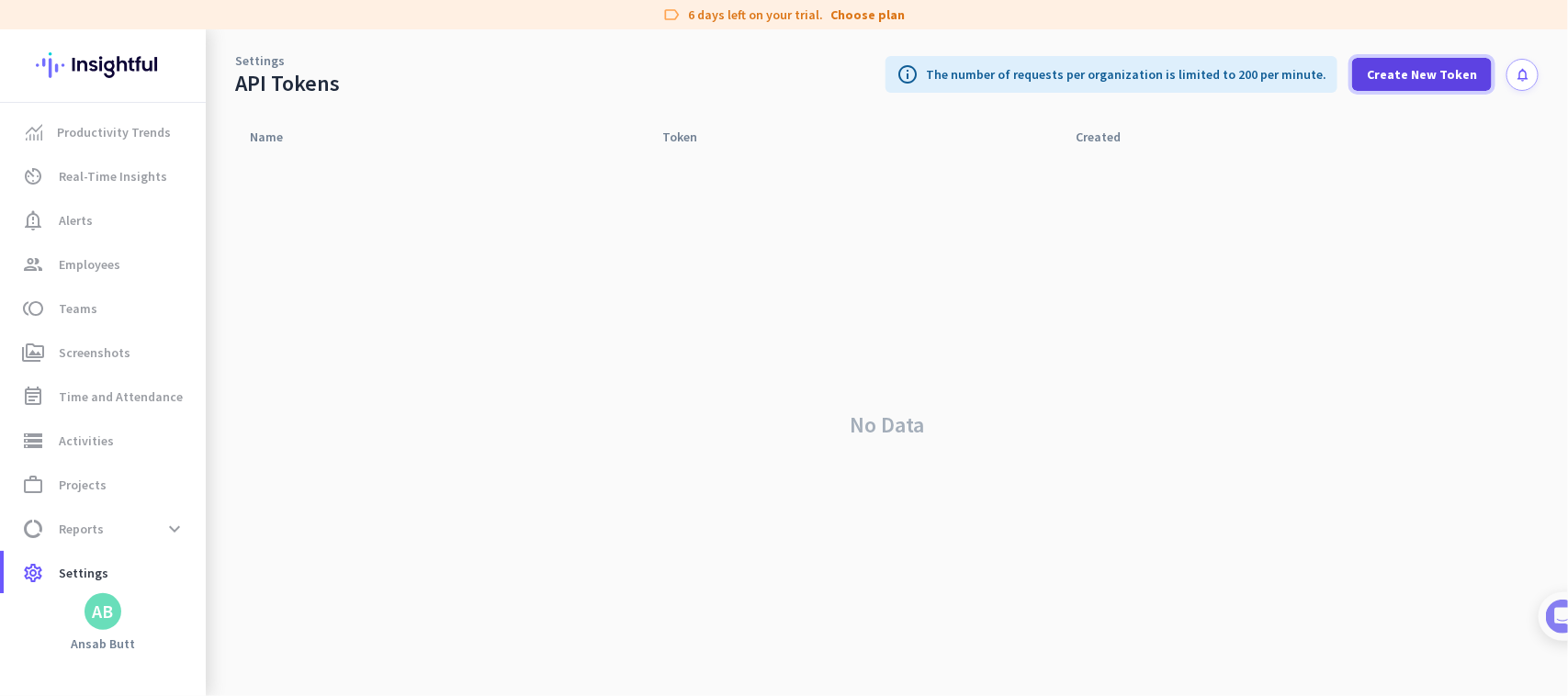 click at bounding box center [1422, 74] 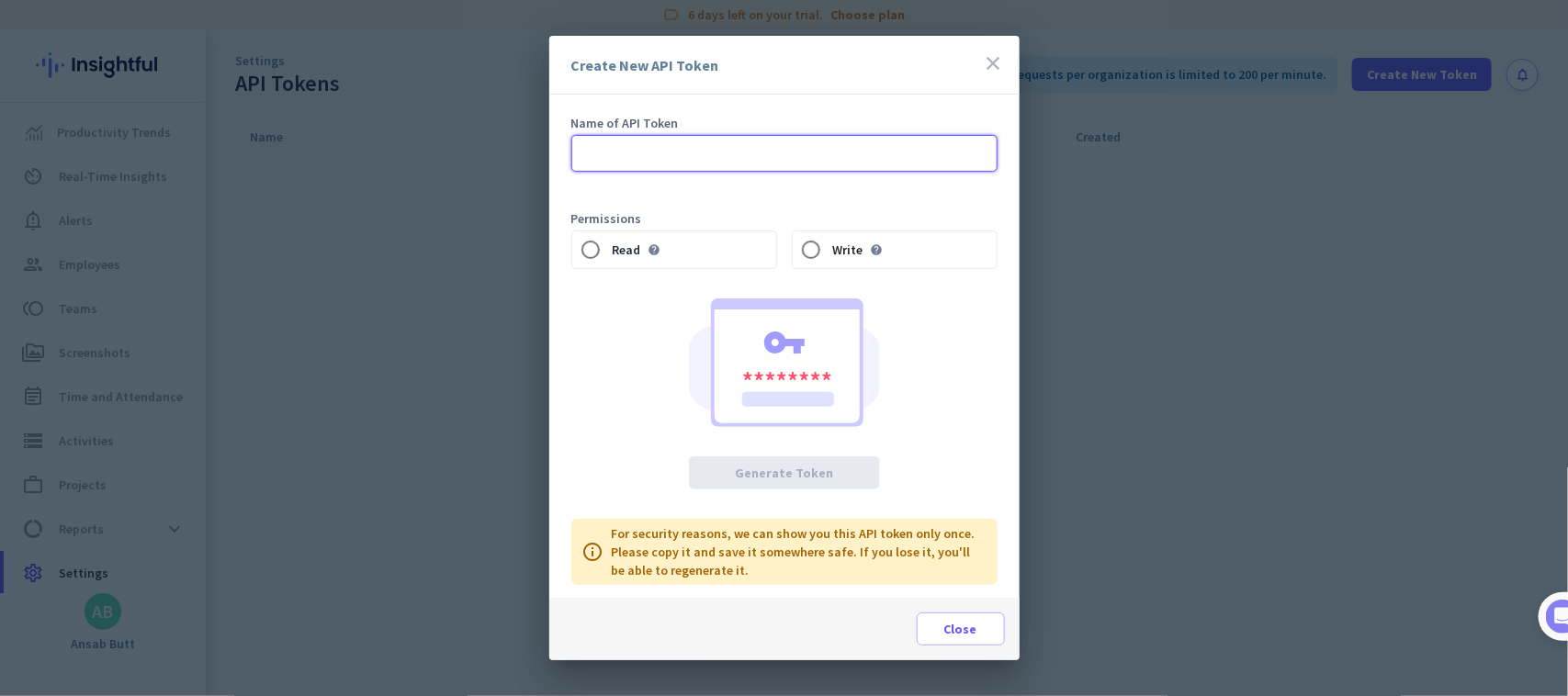 click at bounding box center (784, 153) 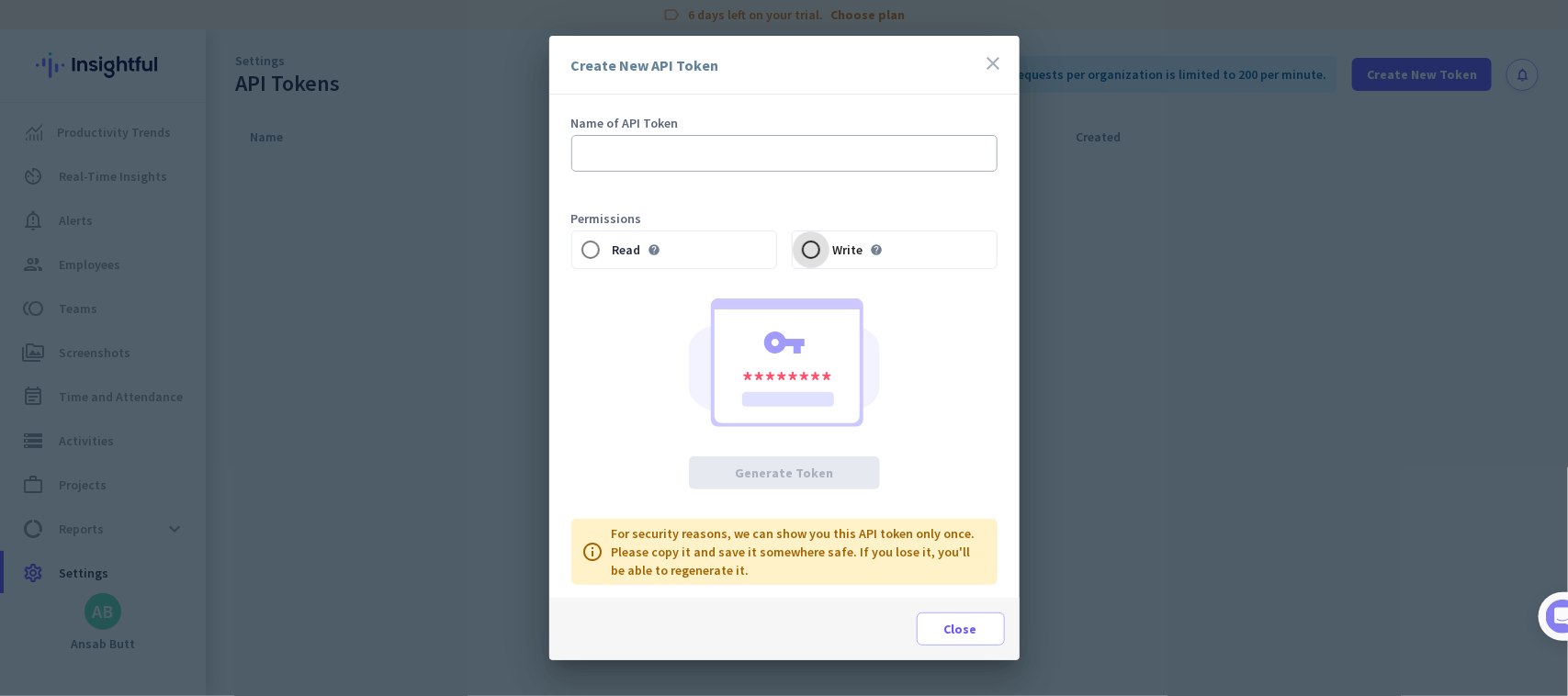 click on "Write  help" at bounding box center (811, 250) 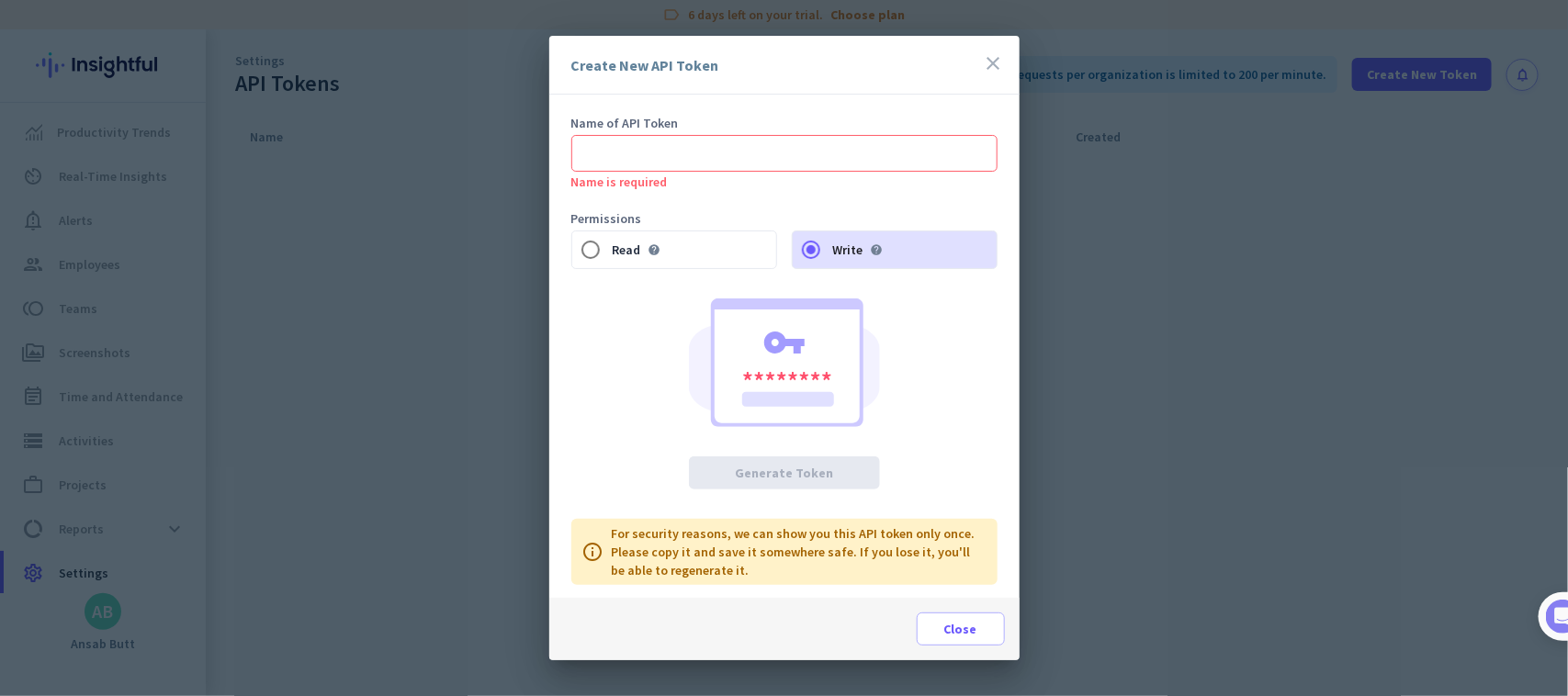 click on "Read  help" at bounding box center (674, 250) 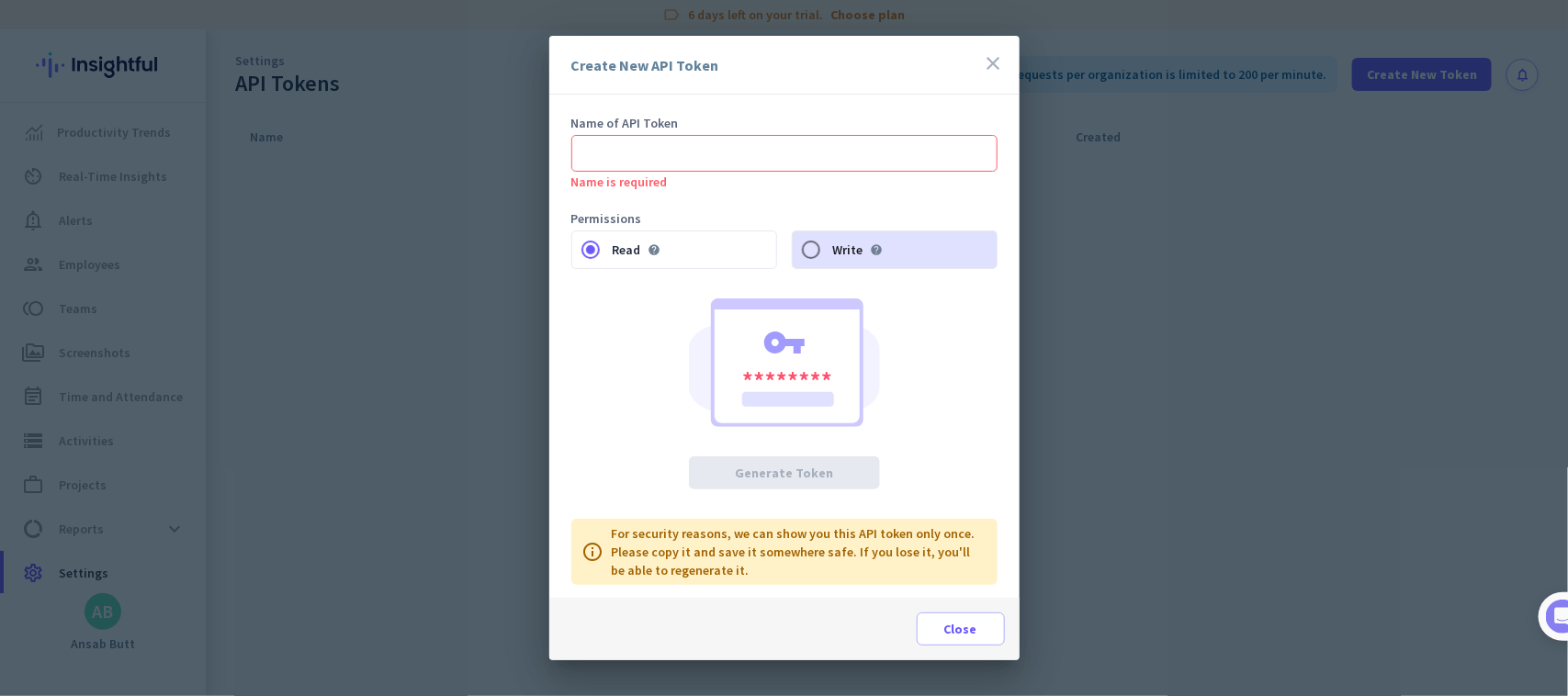 radio on "true" 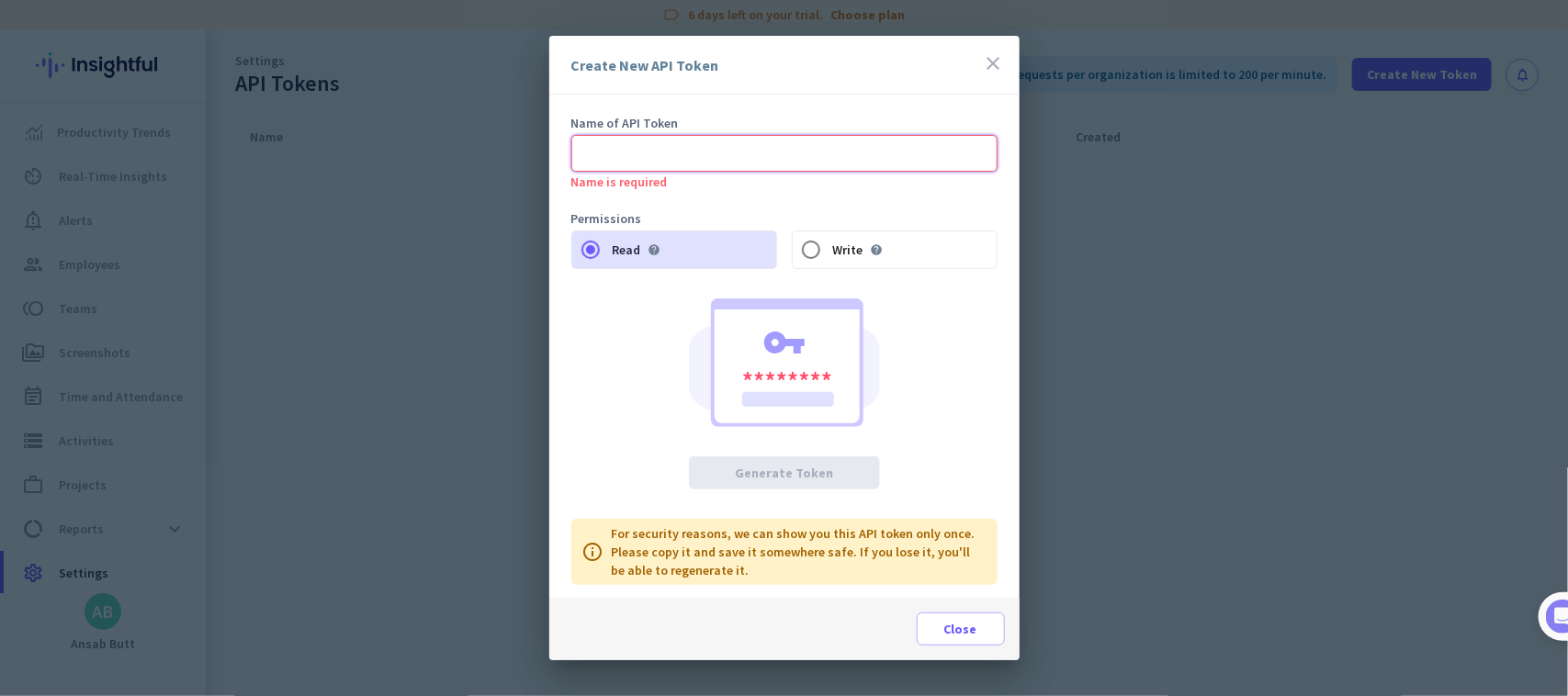 click at bounding box center [784, 153] 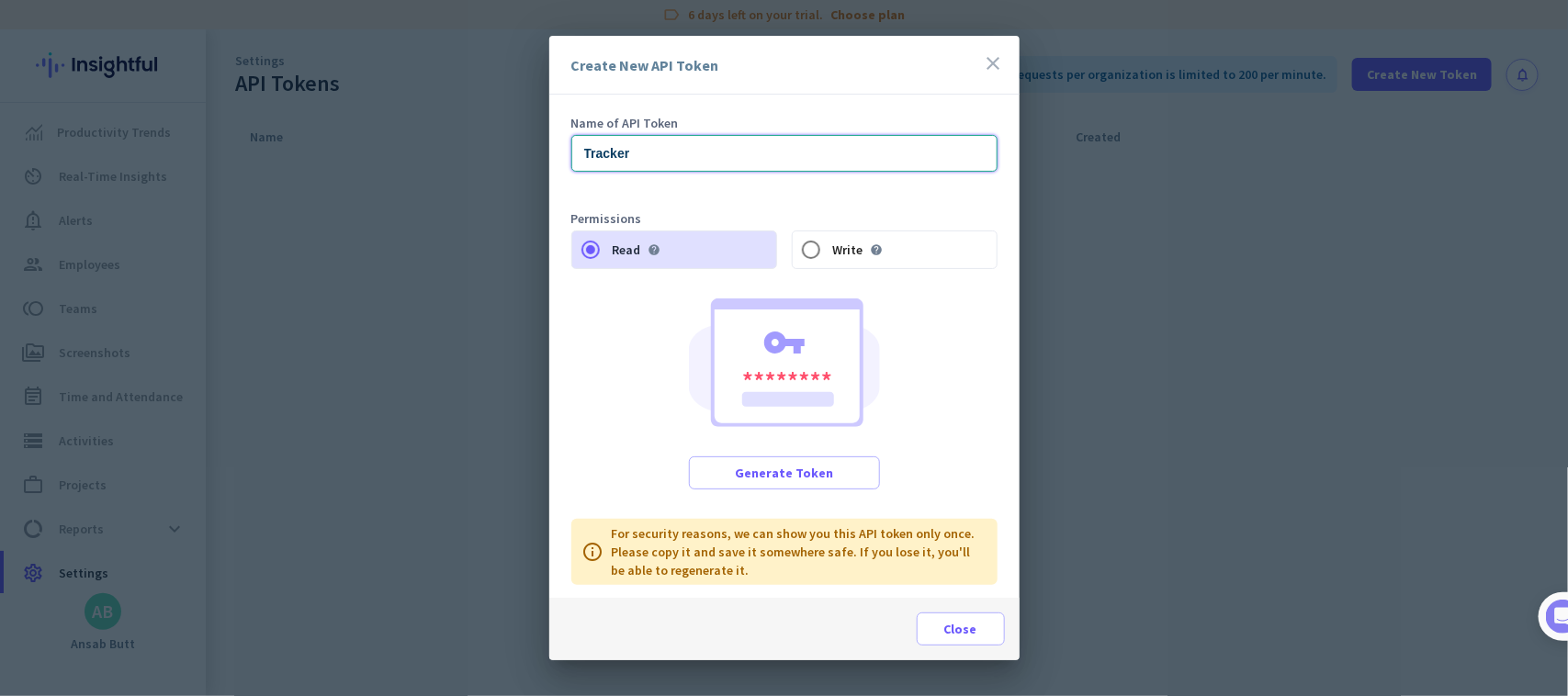 type on "Tracker" 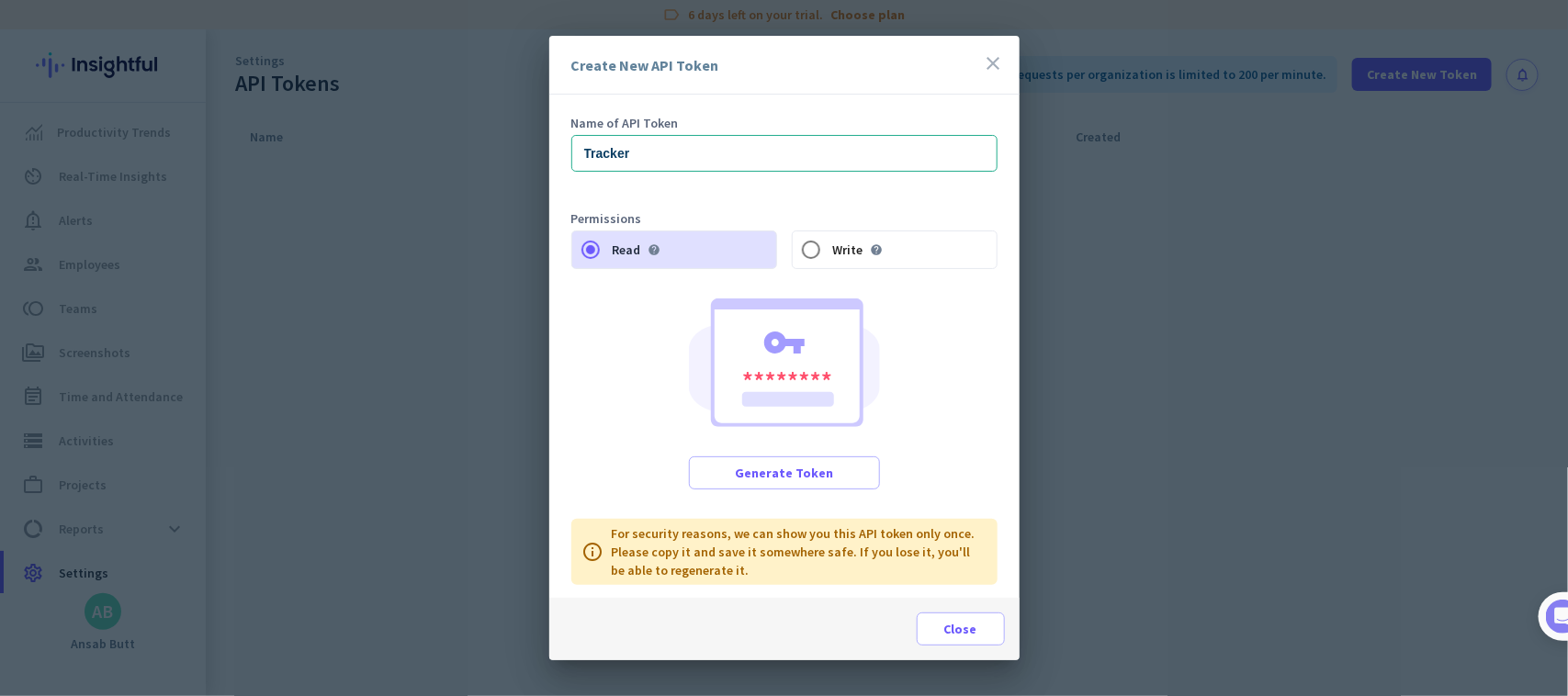 click on "Write  help" at bounding box center [838, 250] 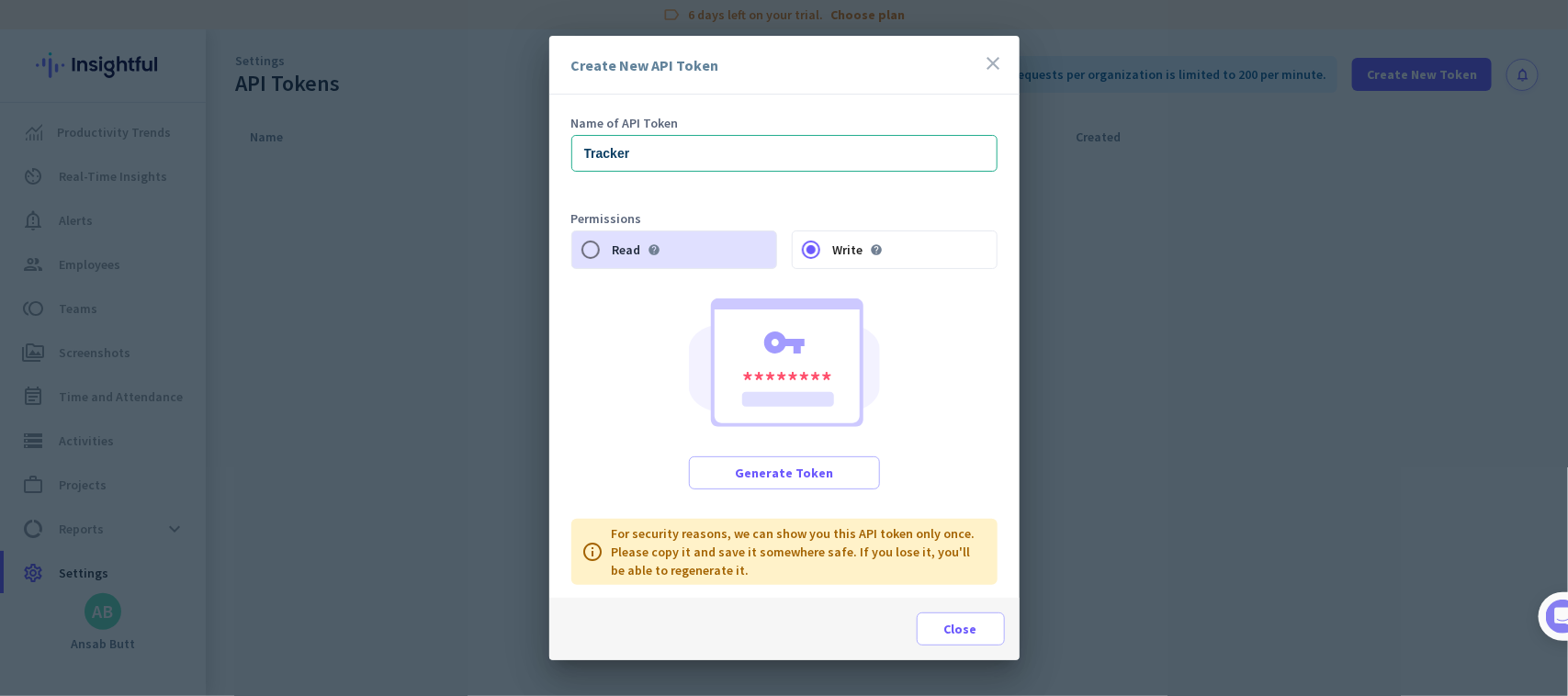 radio on "false" 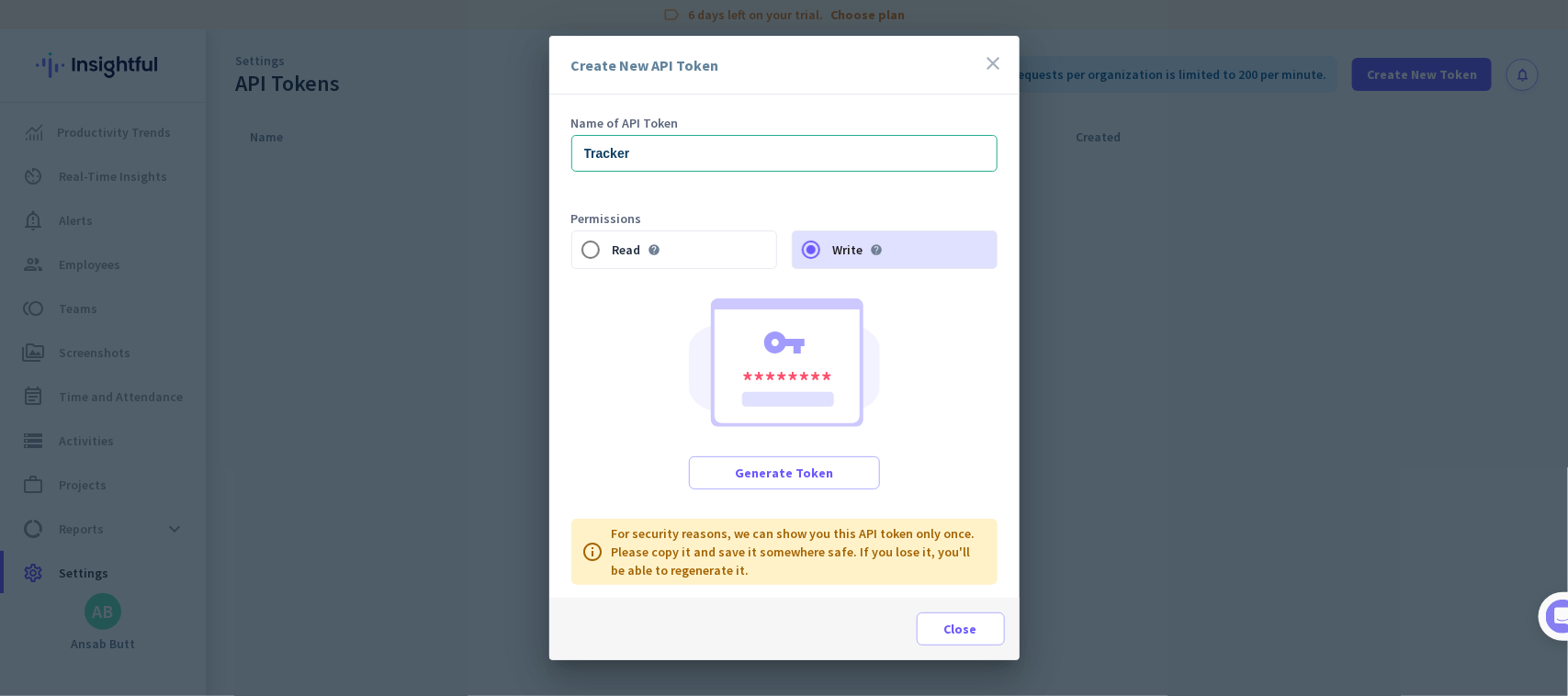 click on "Read  help" at bounding box center [637, 250] 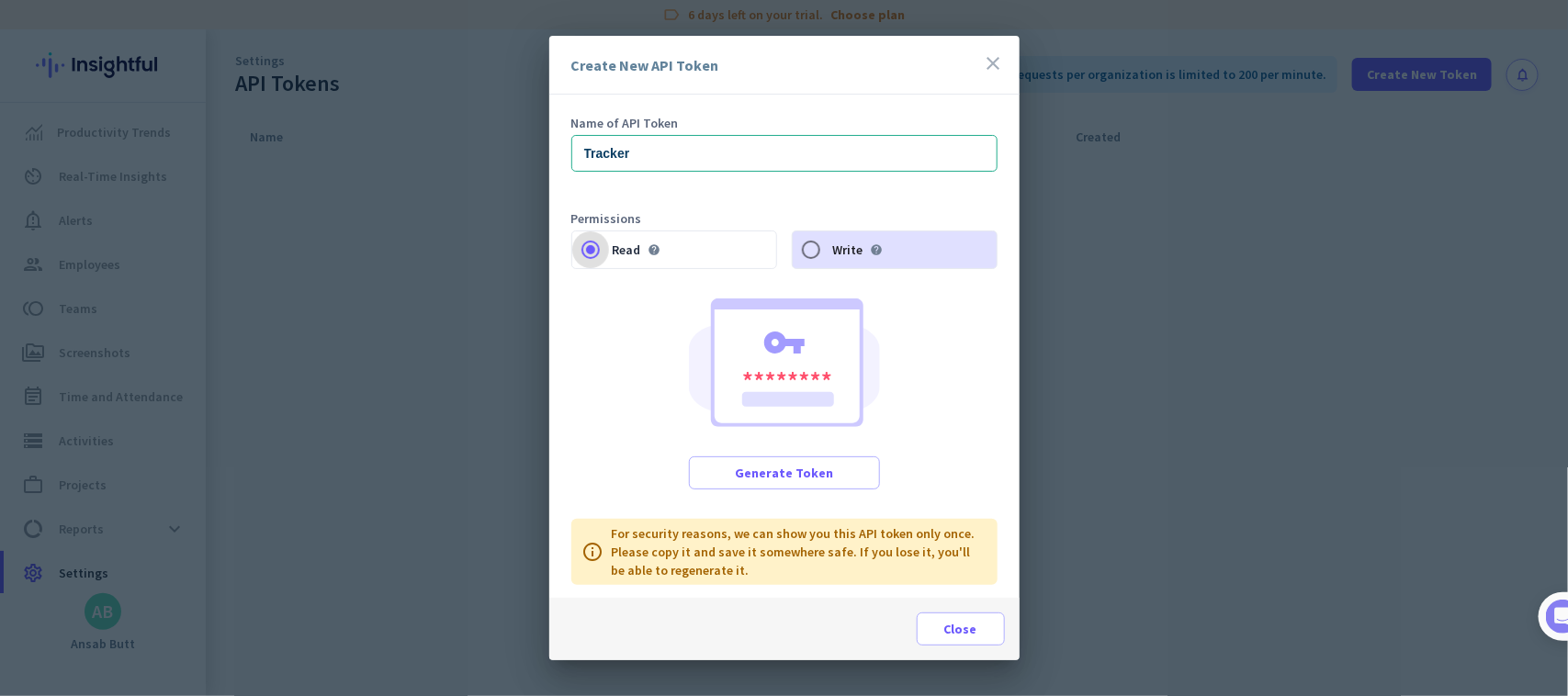click on "Read  help" at bounding box center (591, 250) 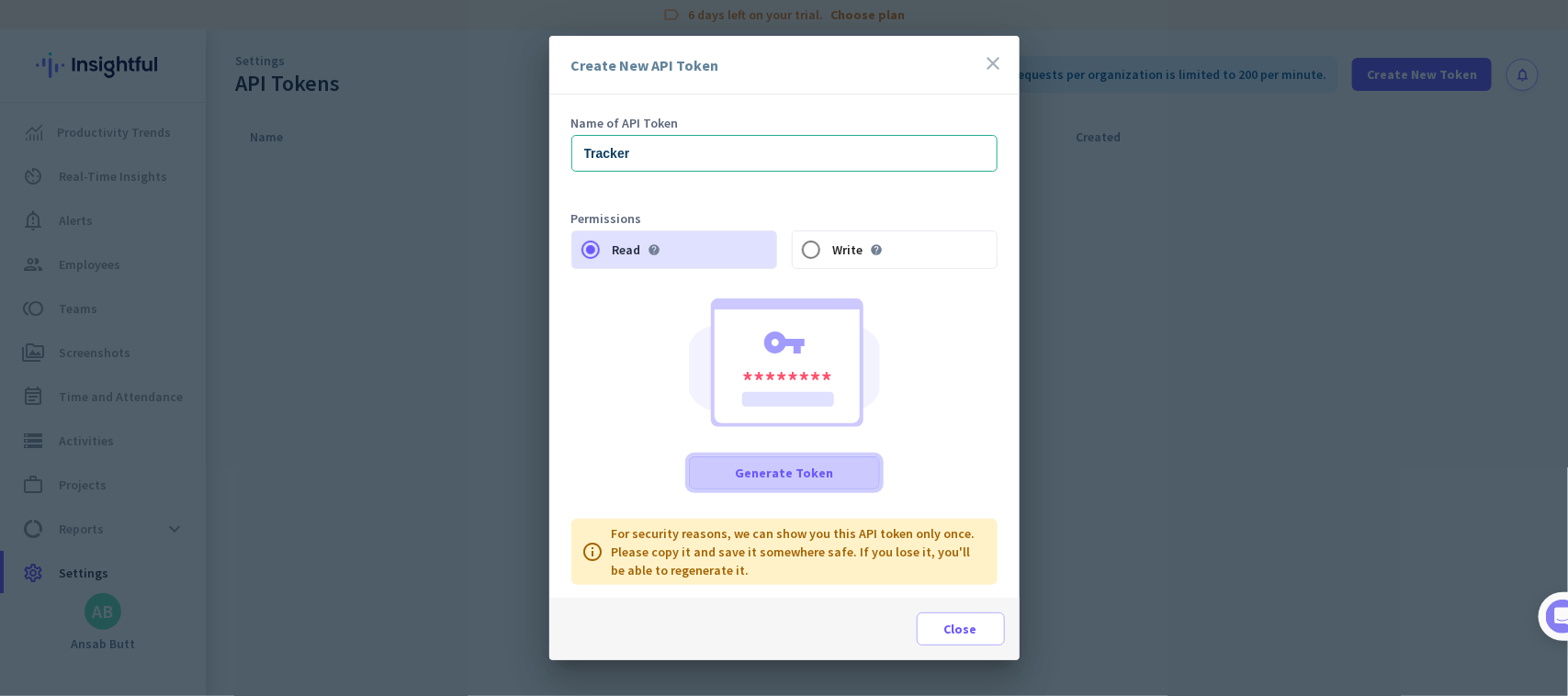click at bounding box center [784, 473] 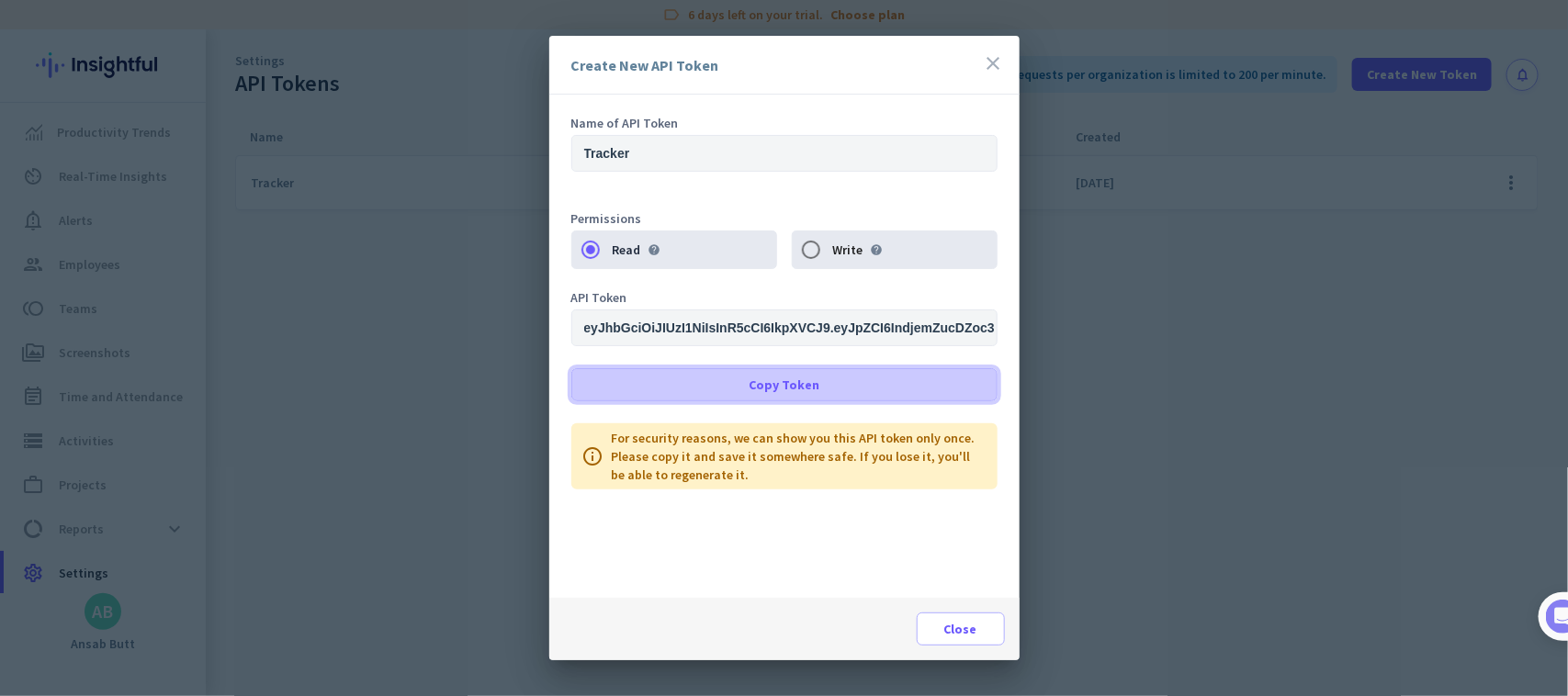 click on "Copy Token" at bounding box center [784, 385] 